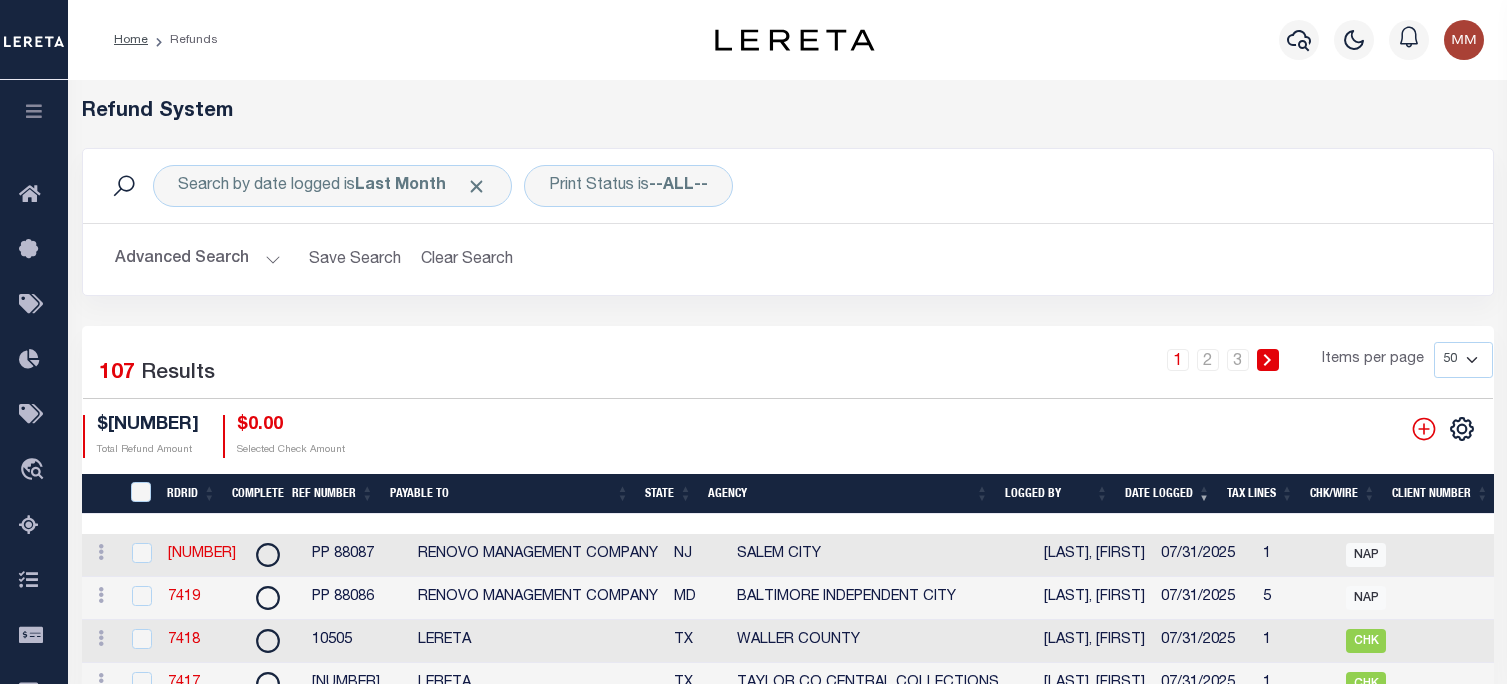 select on "50" 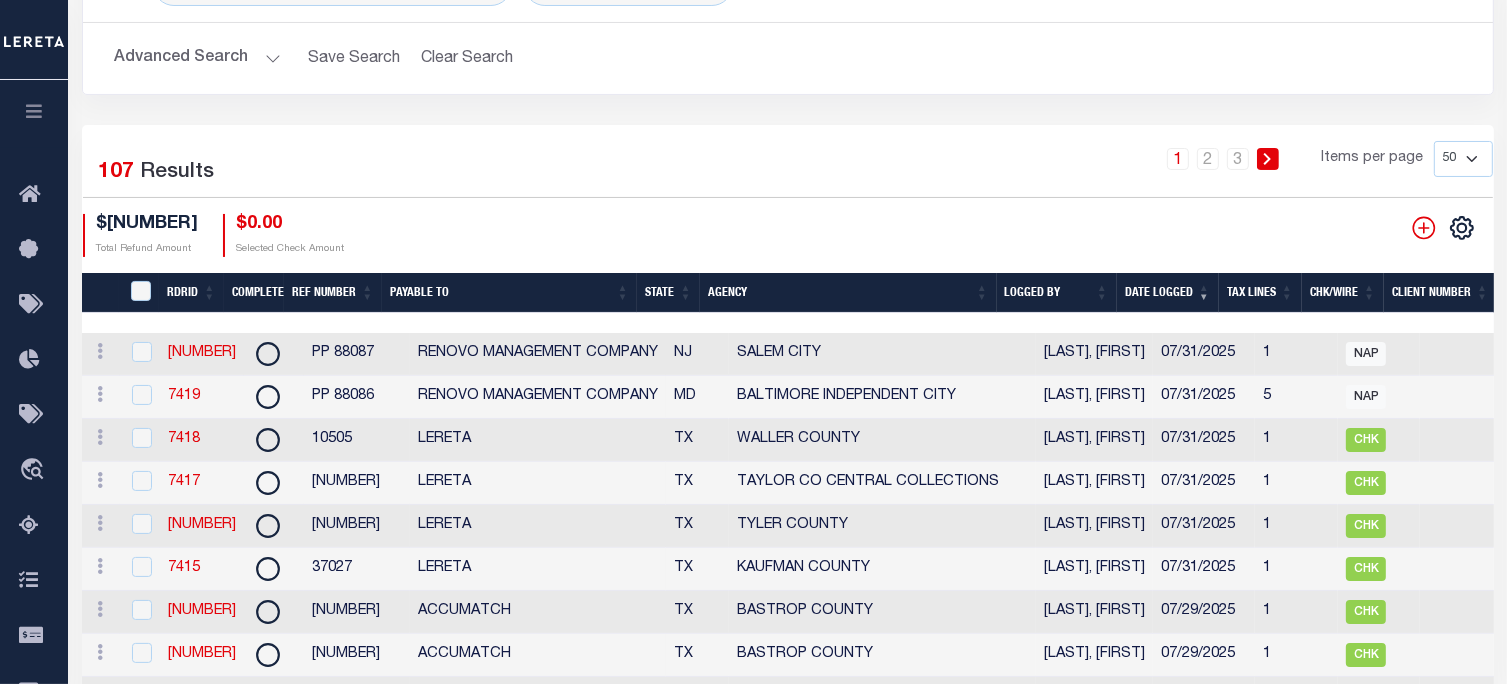 scroll, scrollTop: 201, scrollLeft: 0, axis: vertical 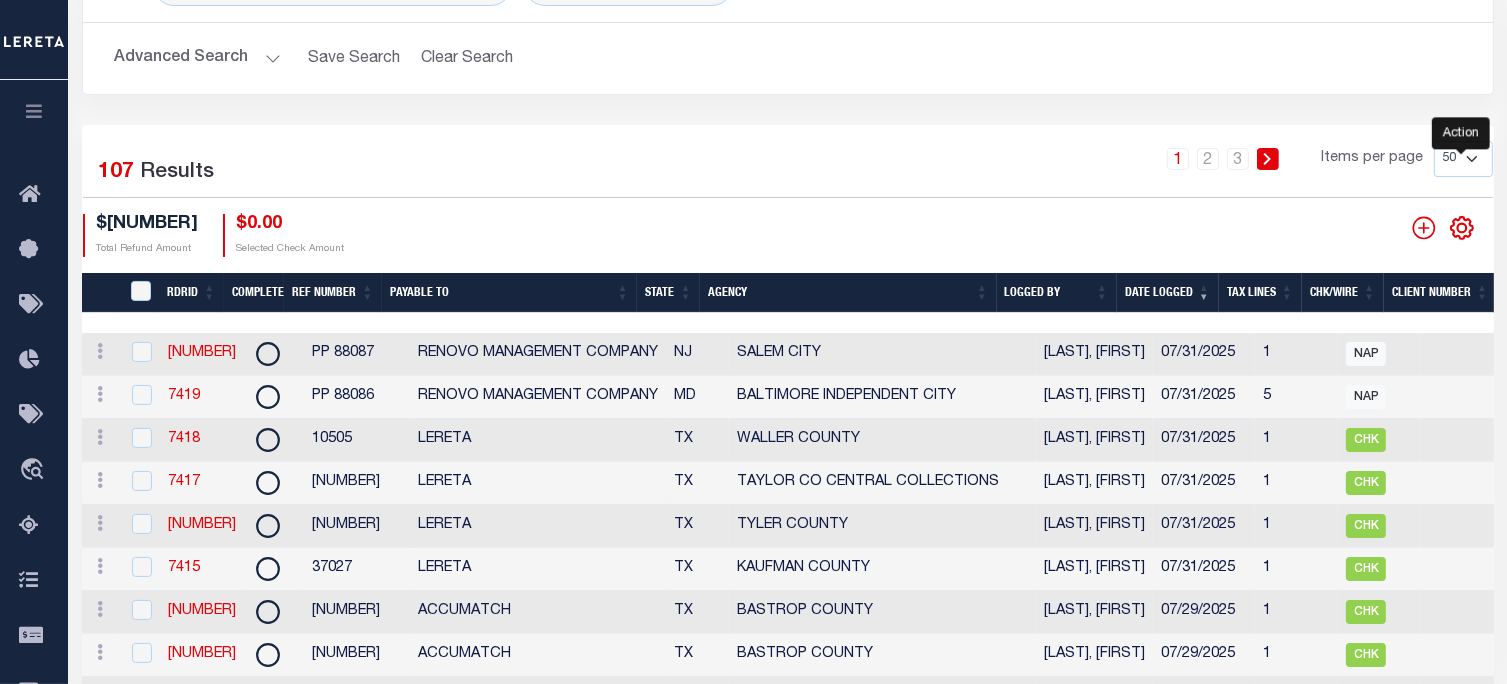 click 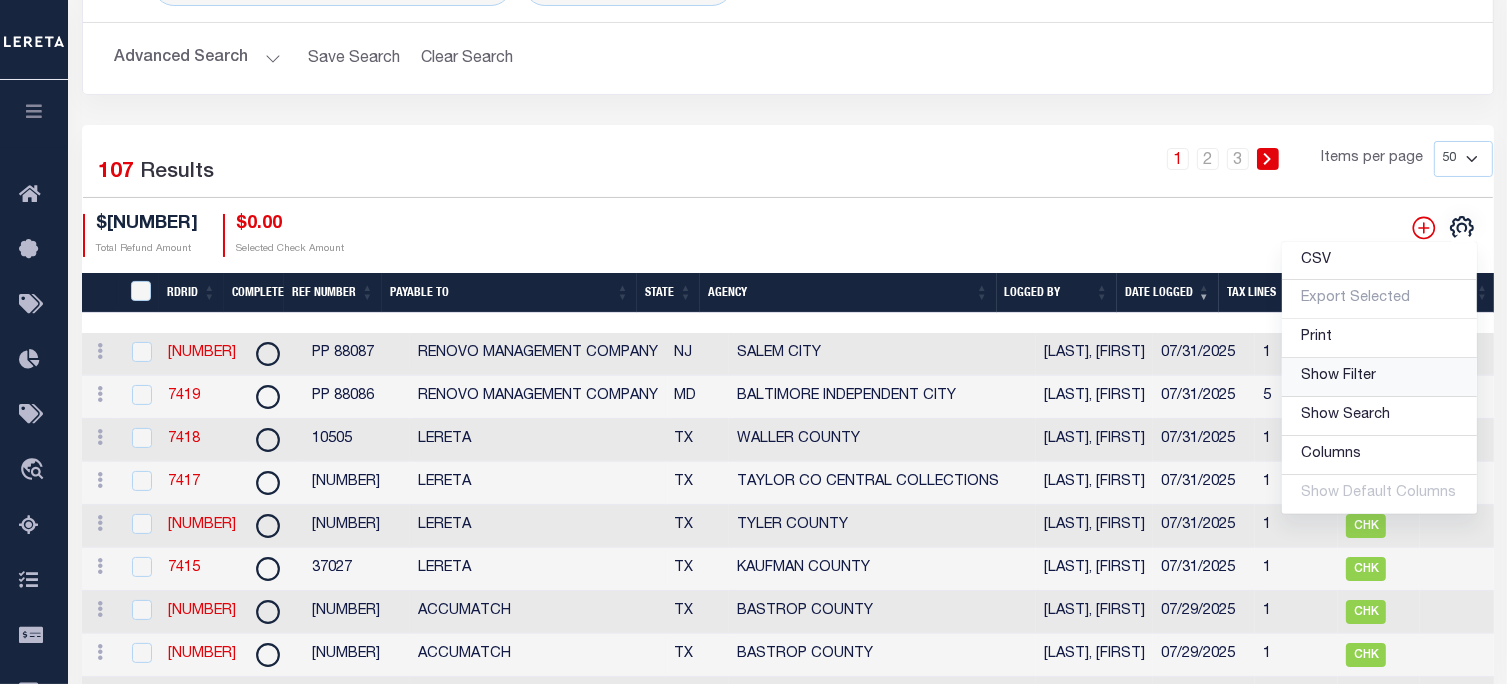 click on "Show Filter" at bounding box center (1339, 376) 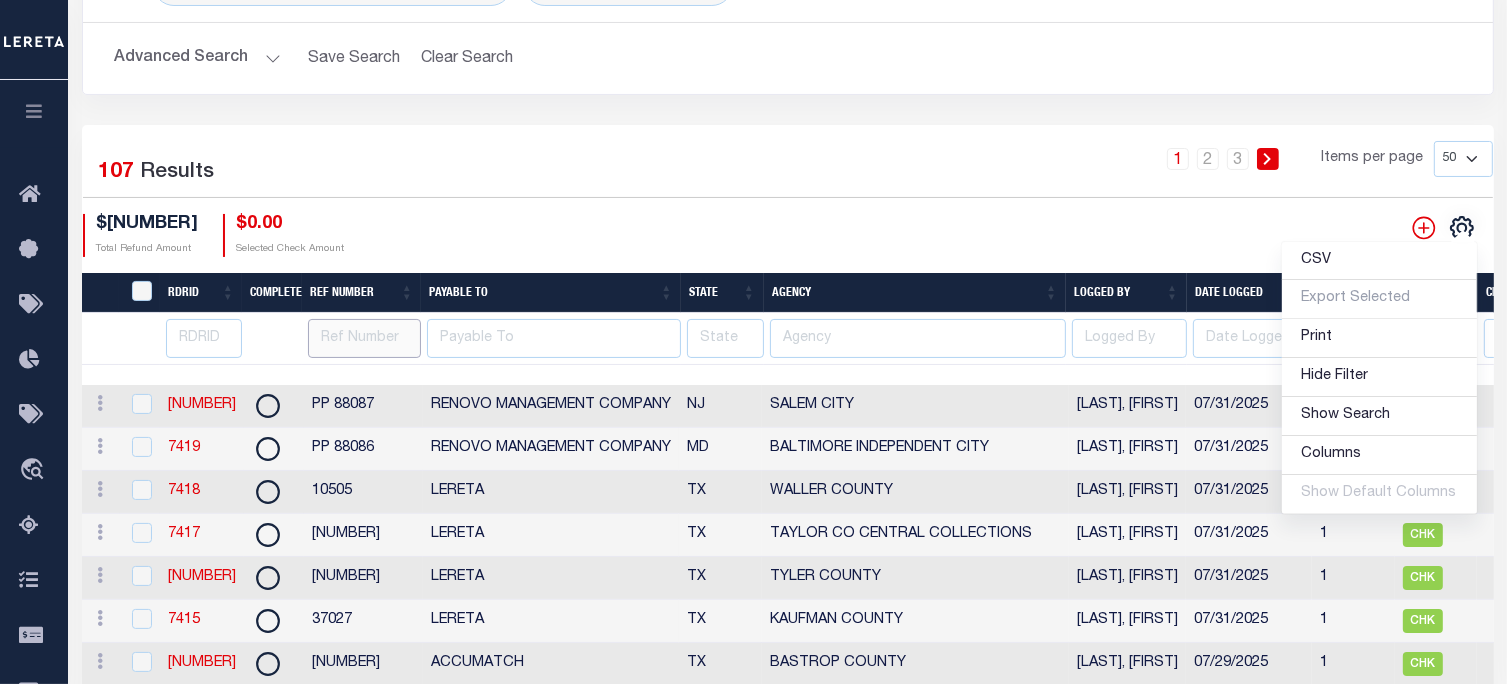 click at bounding box center (364, 338) 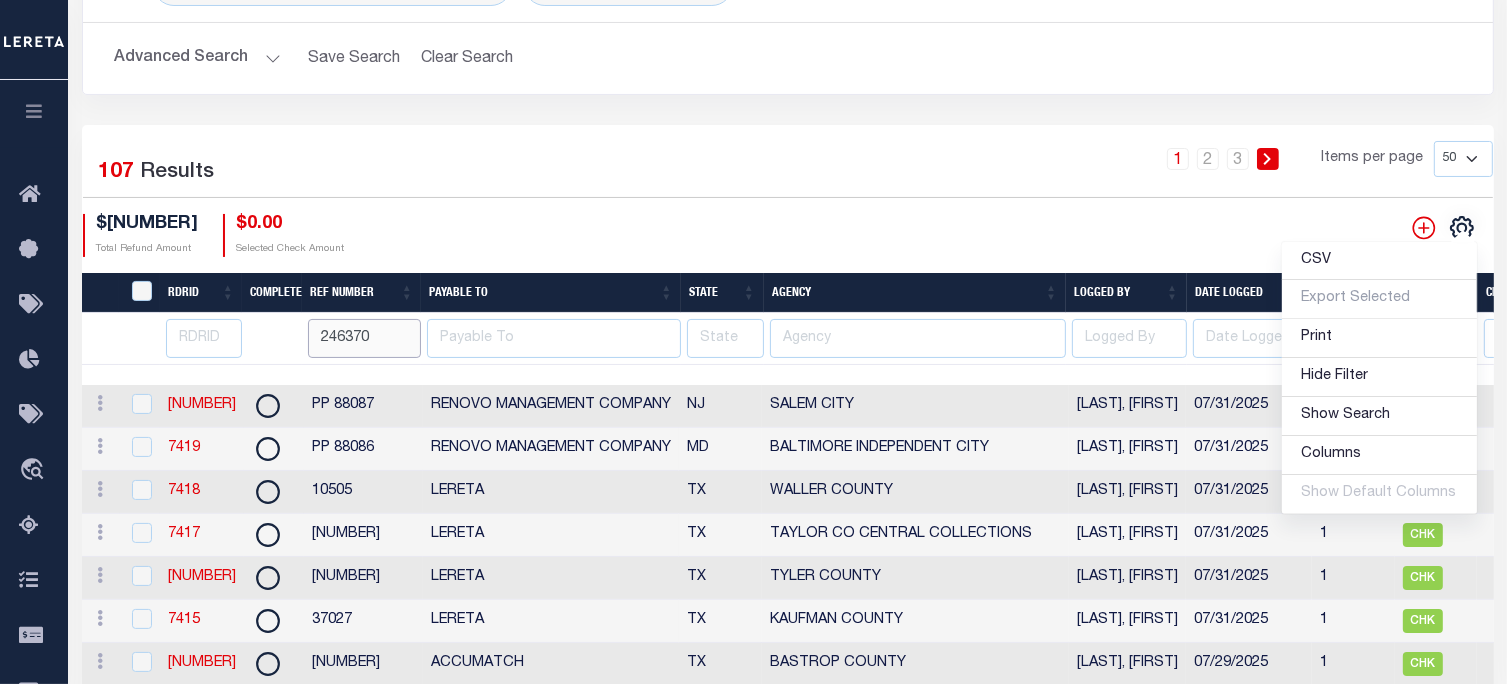 type on "246370" 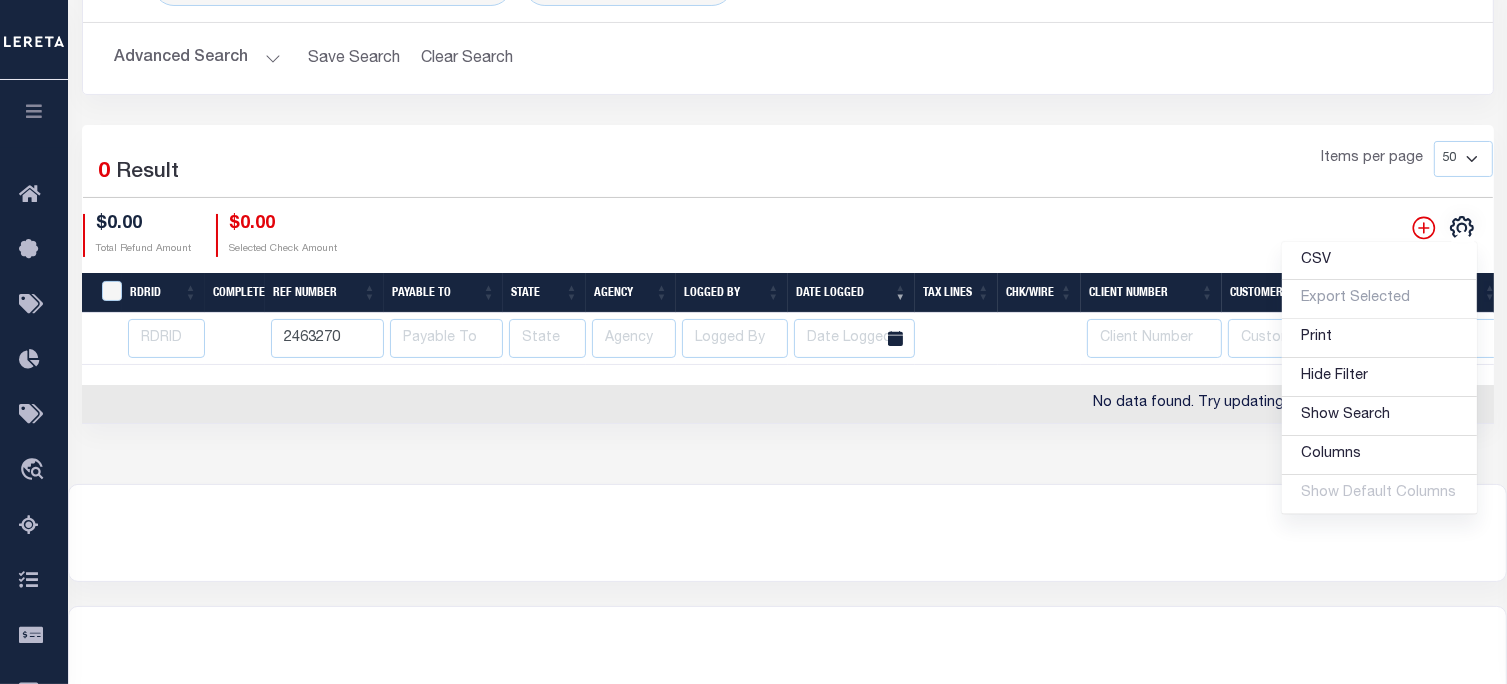 type on "2463270" 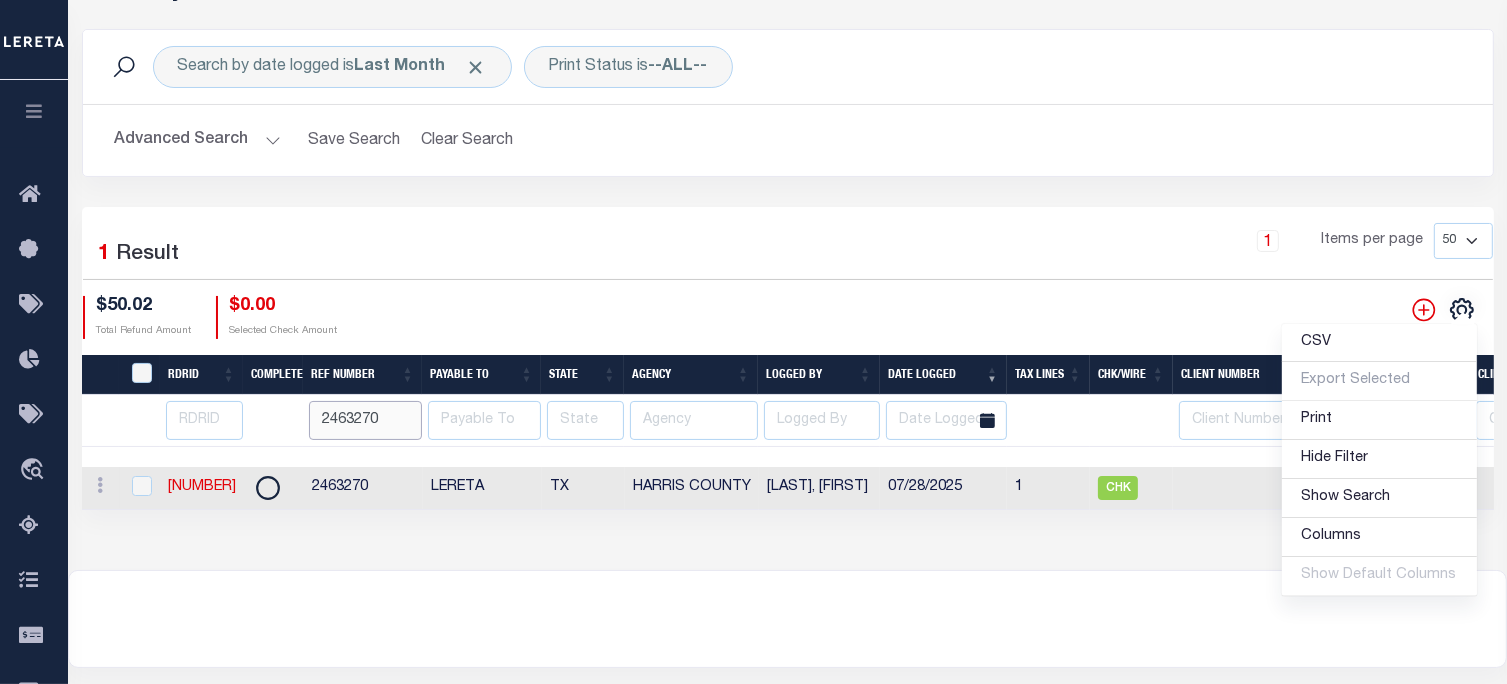 scroll, scrollTop: 101, scrollLeft: 0, axis: vertical 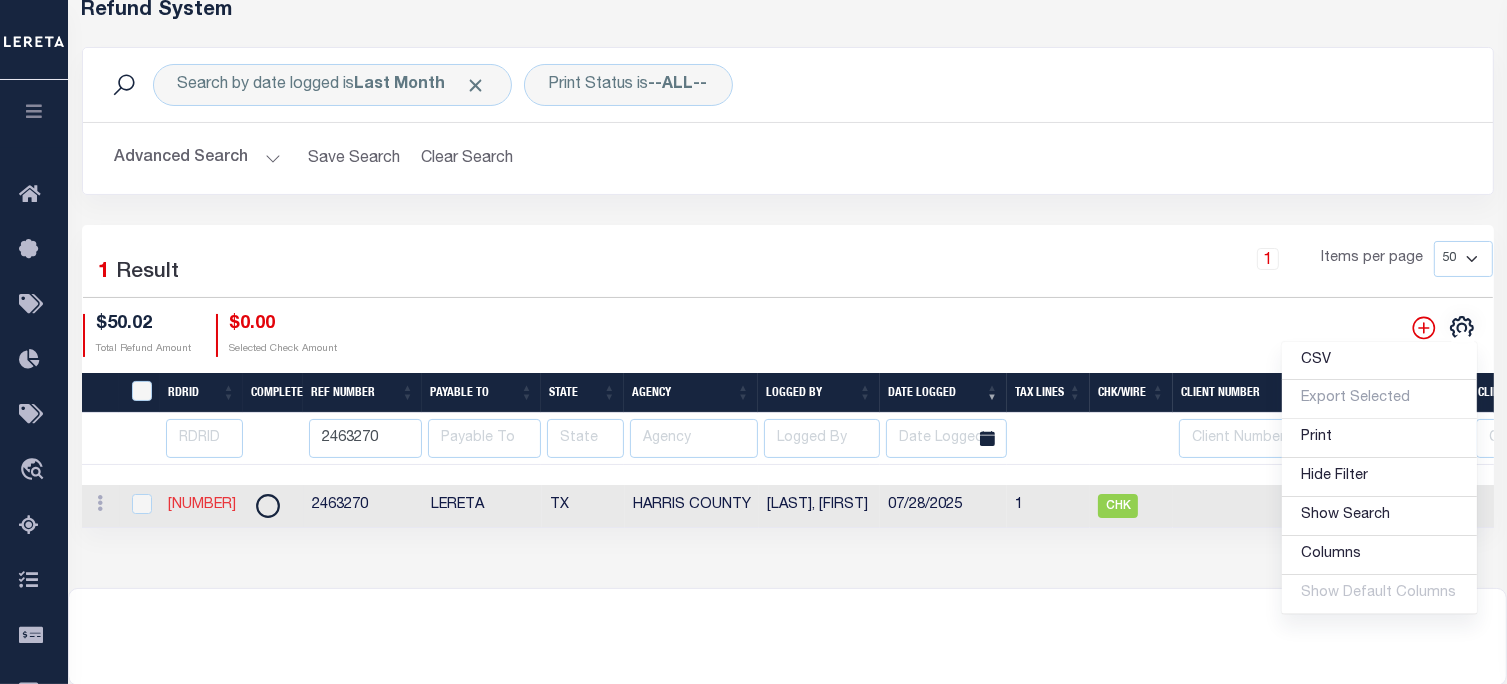 click on "[NUMBER]" at bounding box center [202, 505] 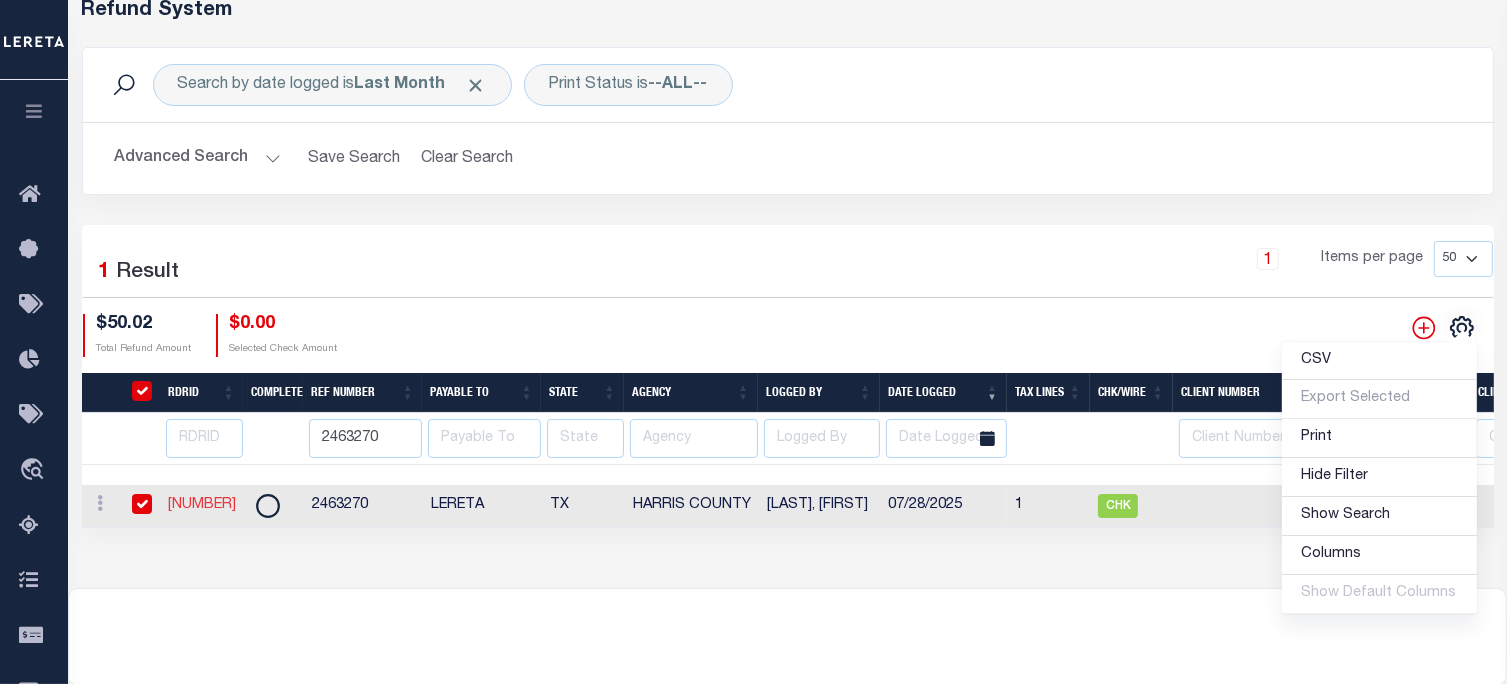 checkbox on "true" 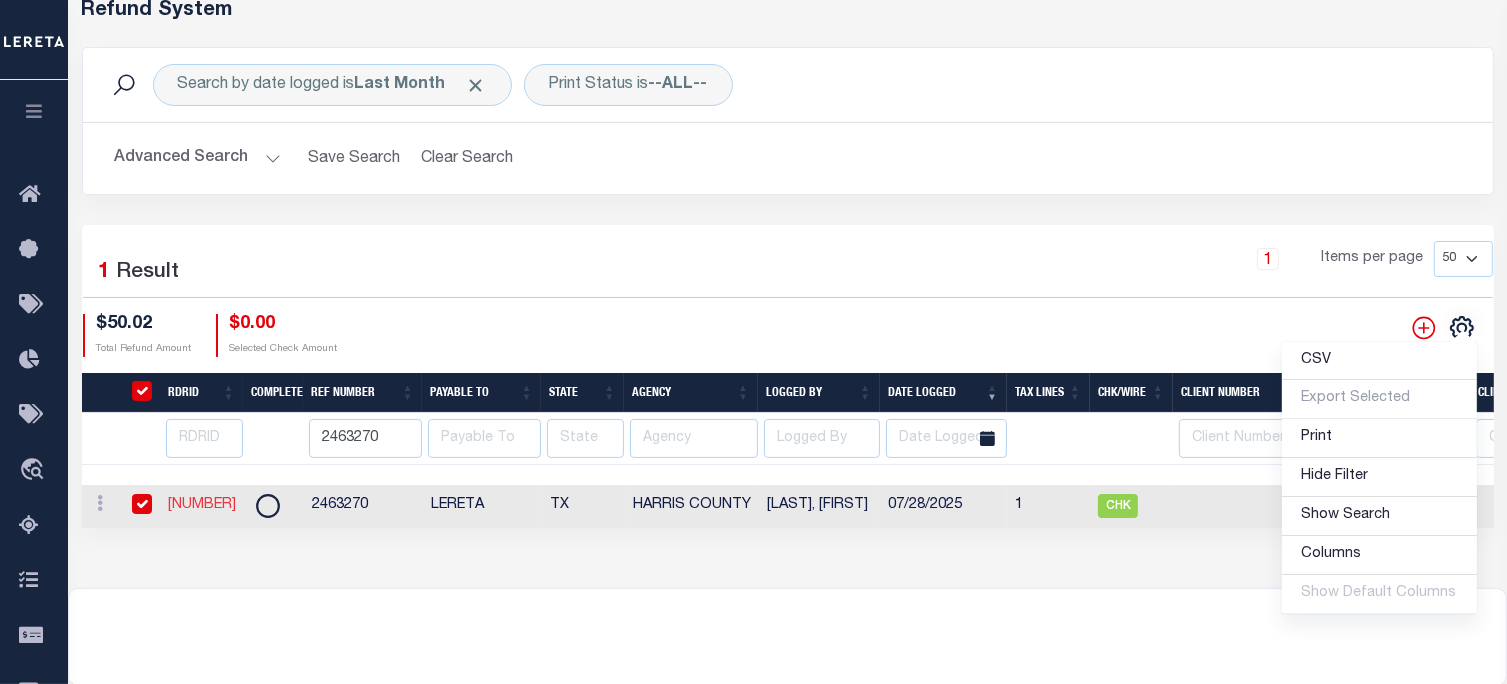 checkbox on "true" 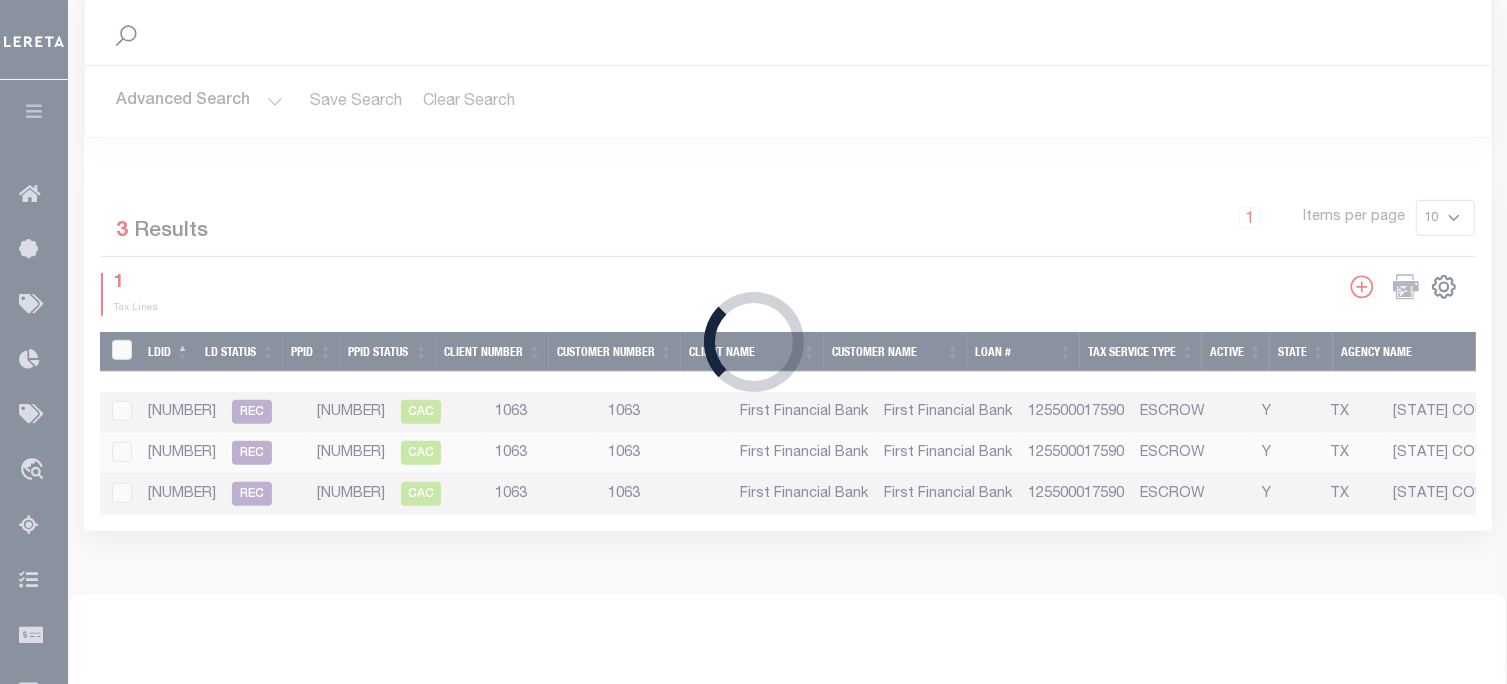 scroll, scrollTop: 256, scrollLeft: 0, axis: vertical 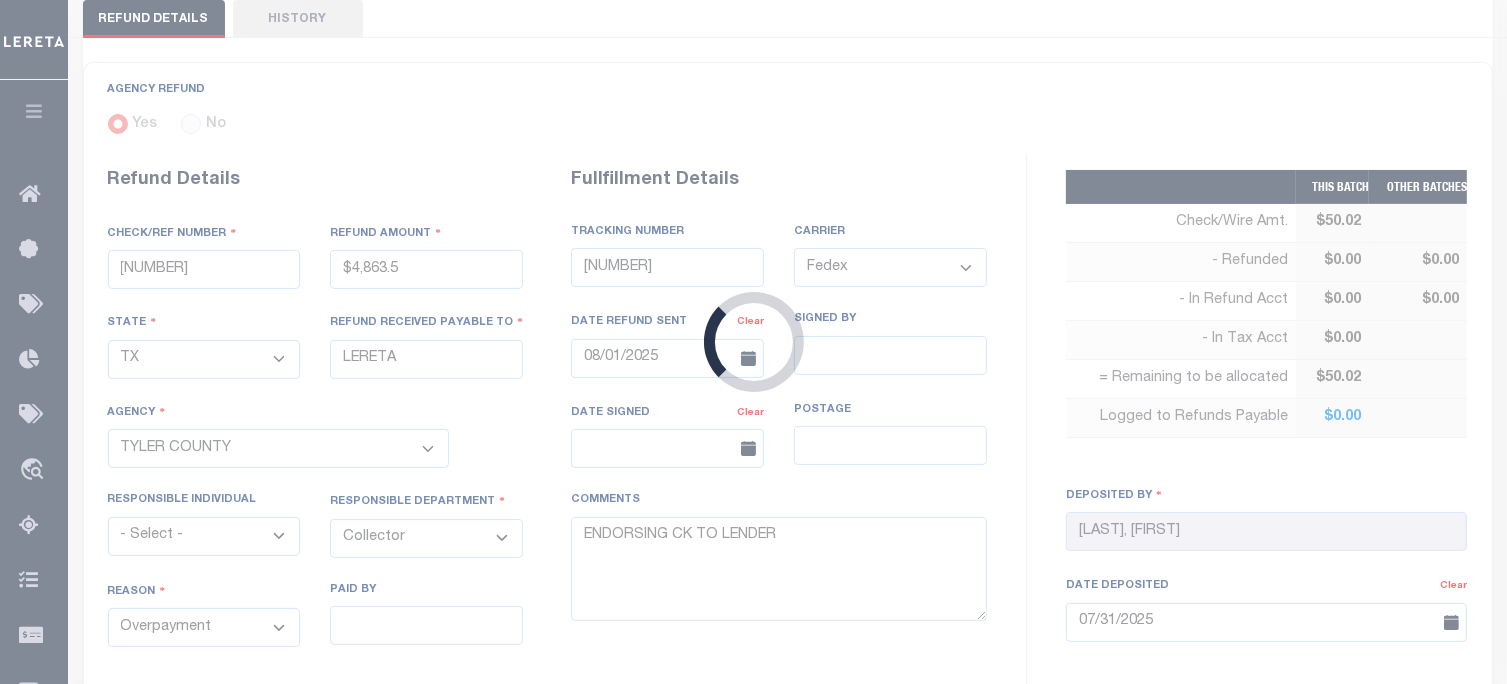 type on "2463270" 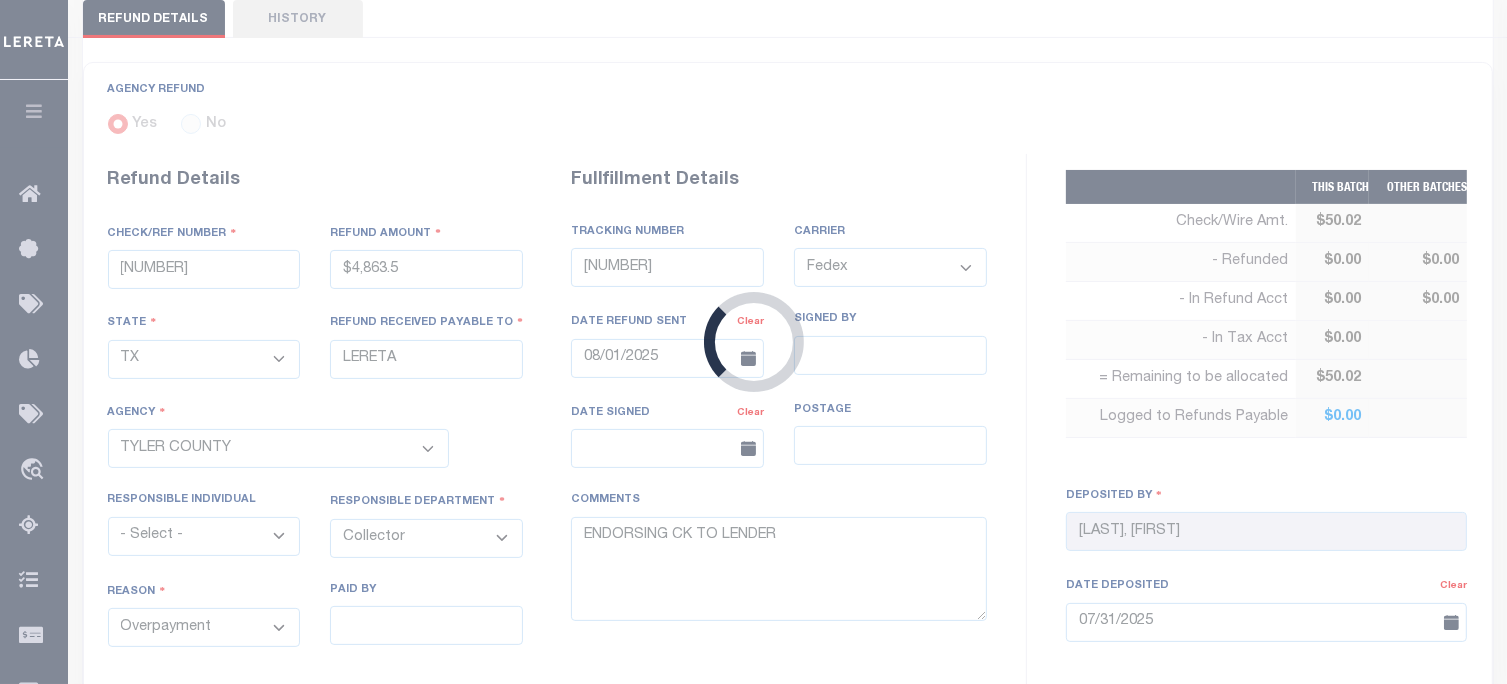 type on "$50.02" 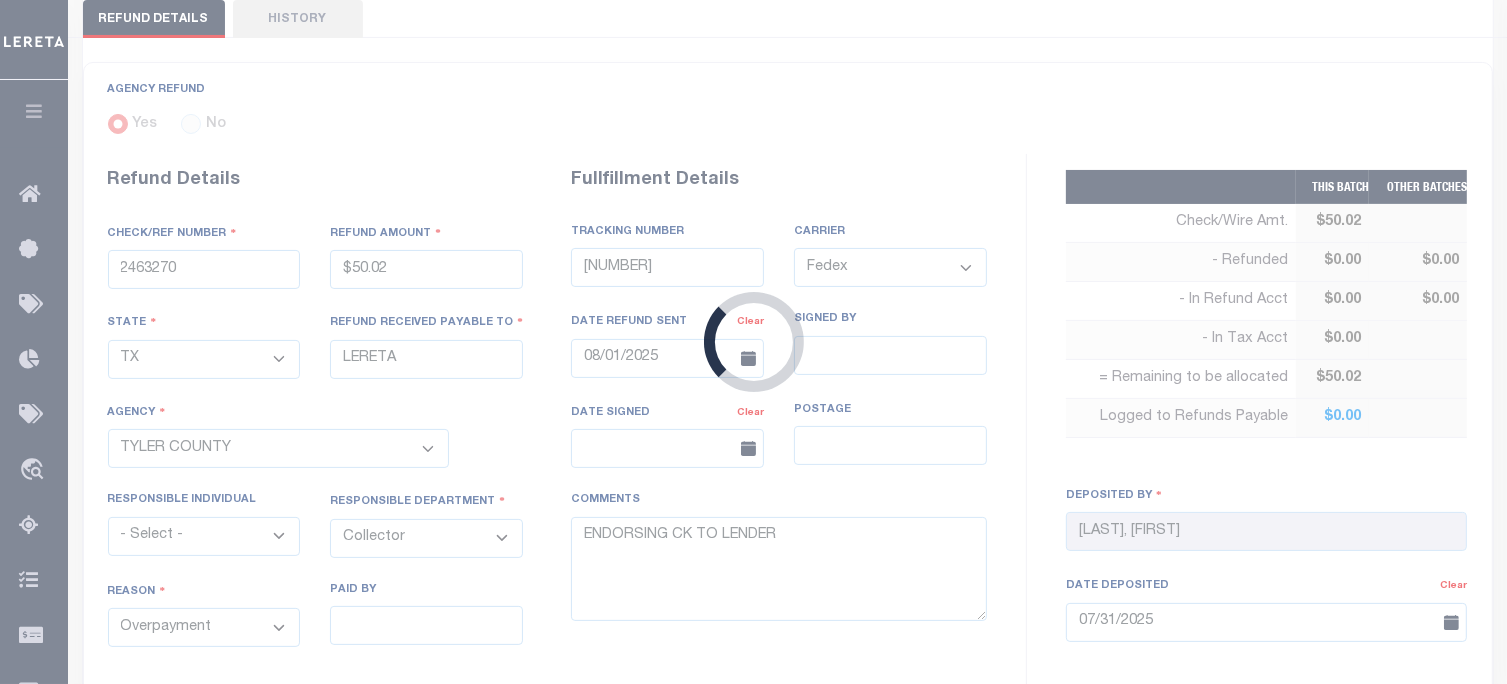 select on "4820100000" 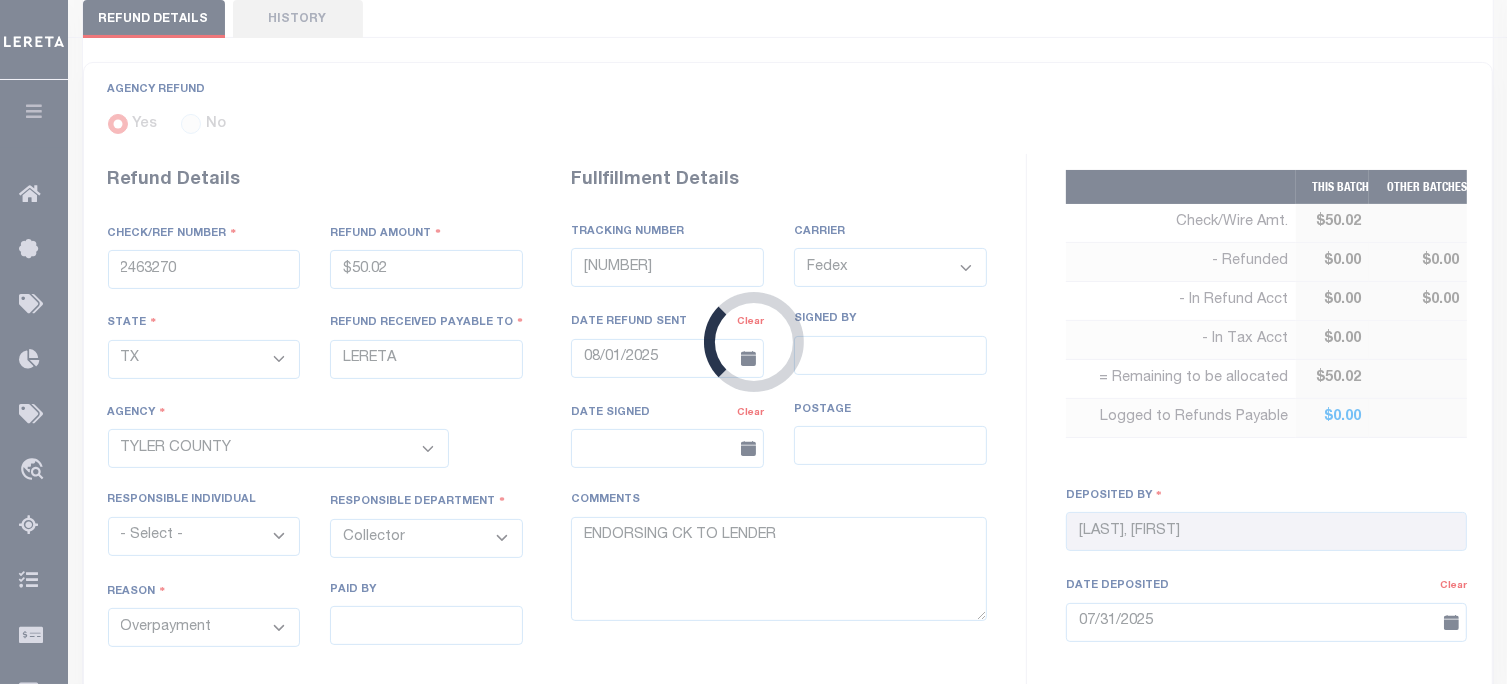 type 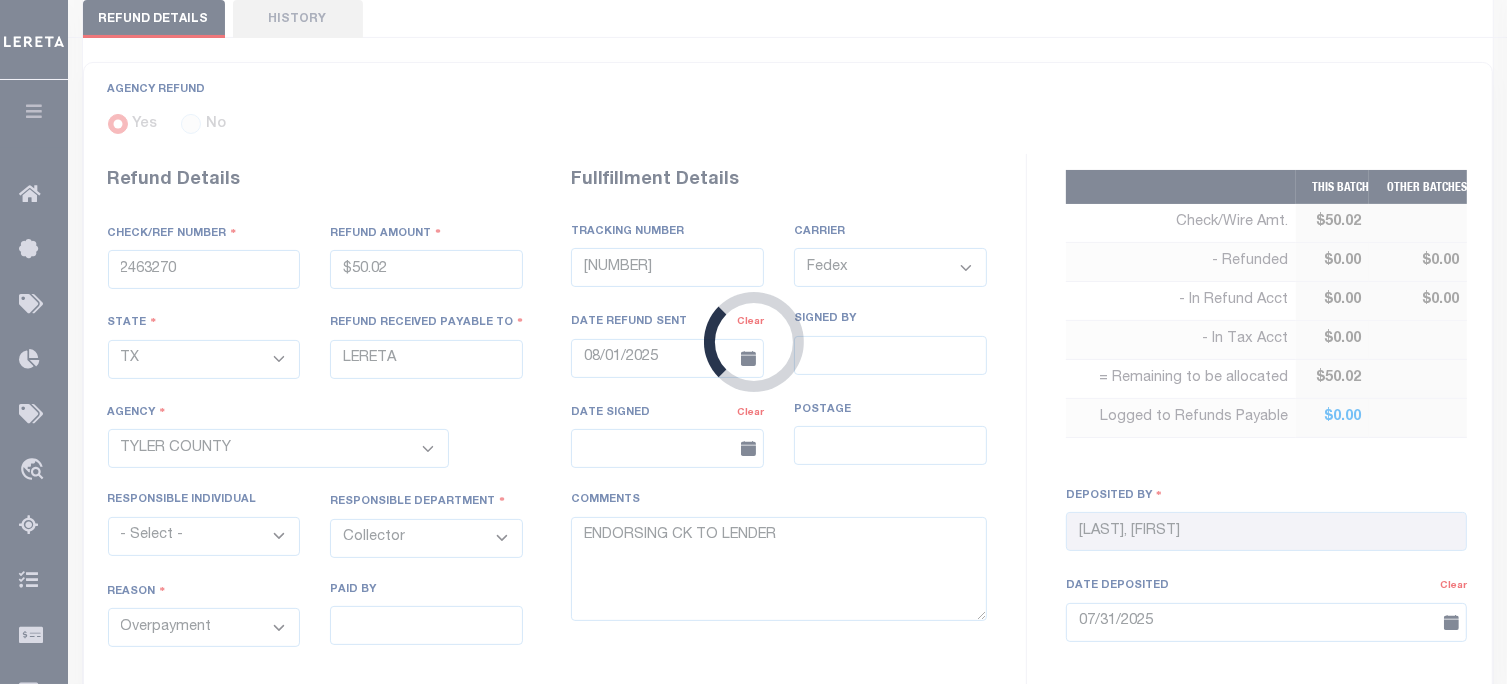 type on "DEPOSITING CK TODAY" 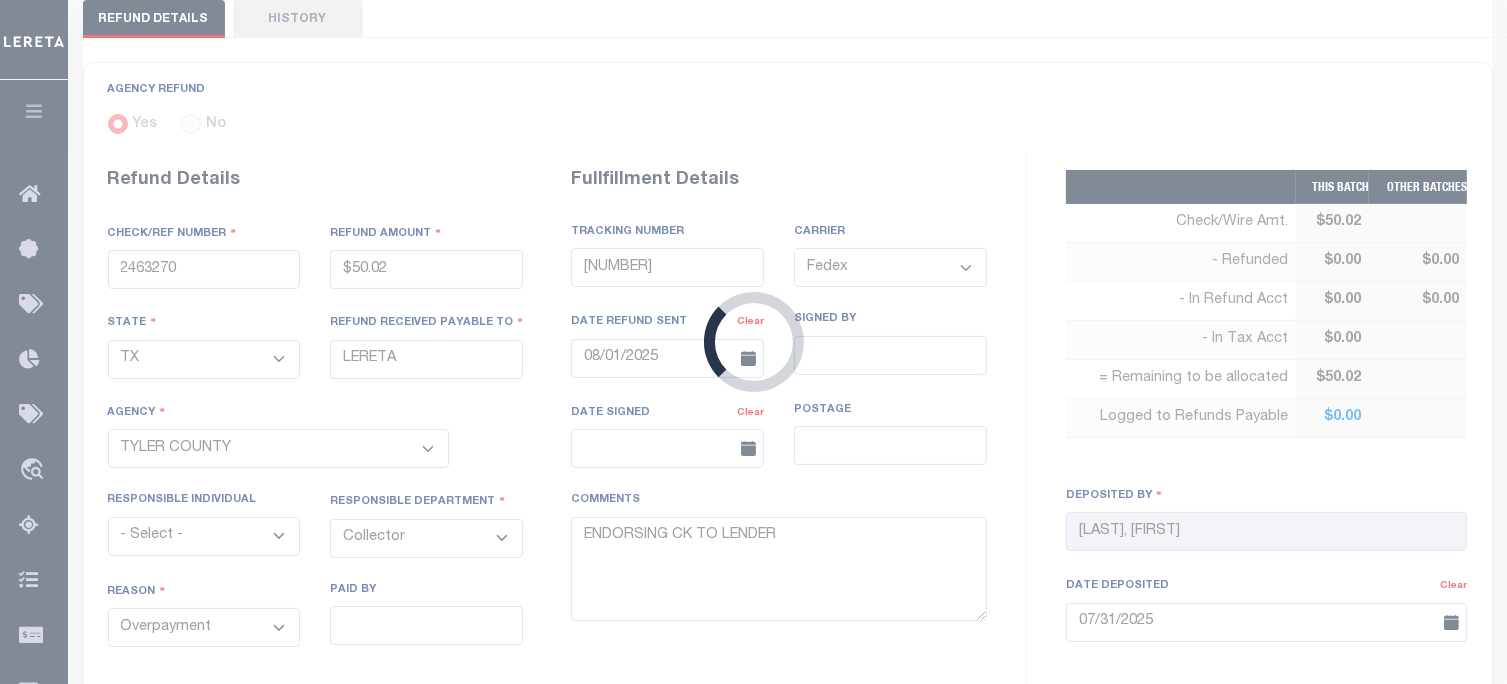 type on "07/28/2025" 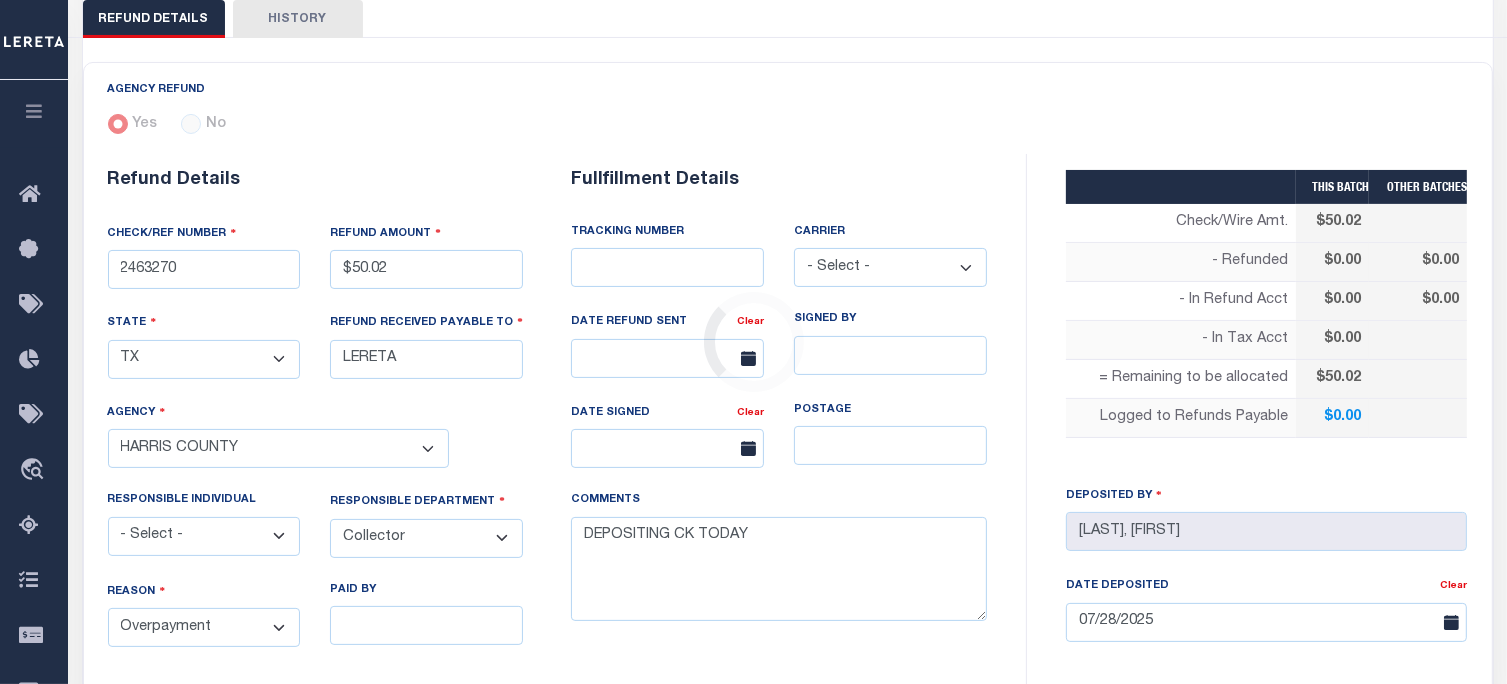 scroll, scrollTop: 0, scrollLeft: 0, axis: both 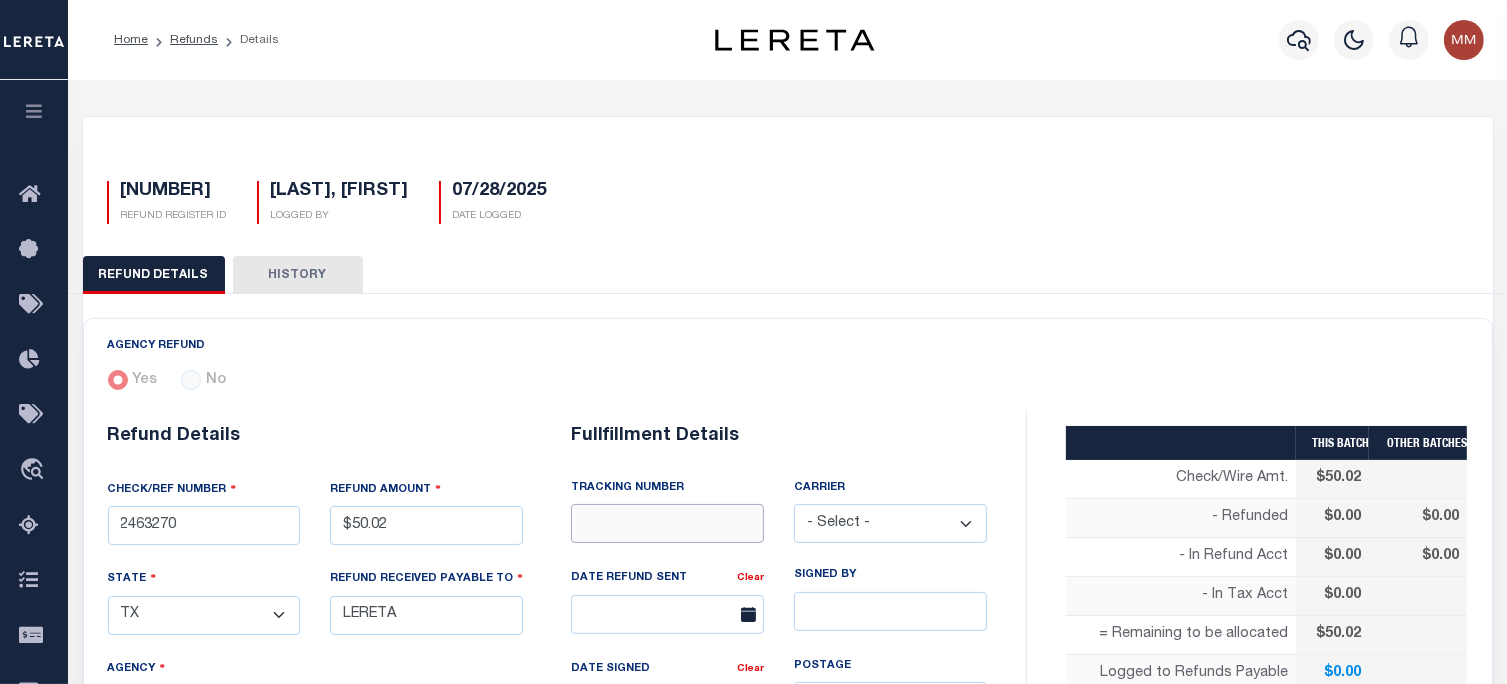 drag, startPoint x: 669, startPoint y: 525, endPoint x: 642, endPoint y: 517, distance: 28.160255 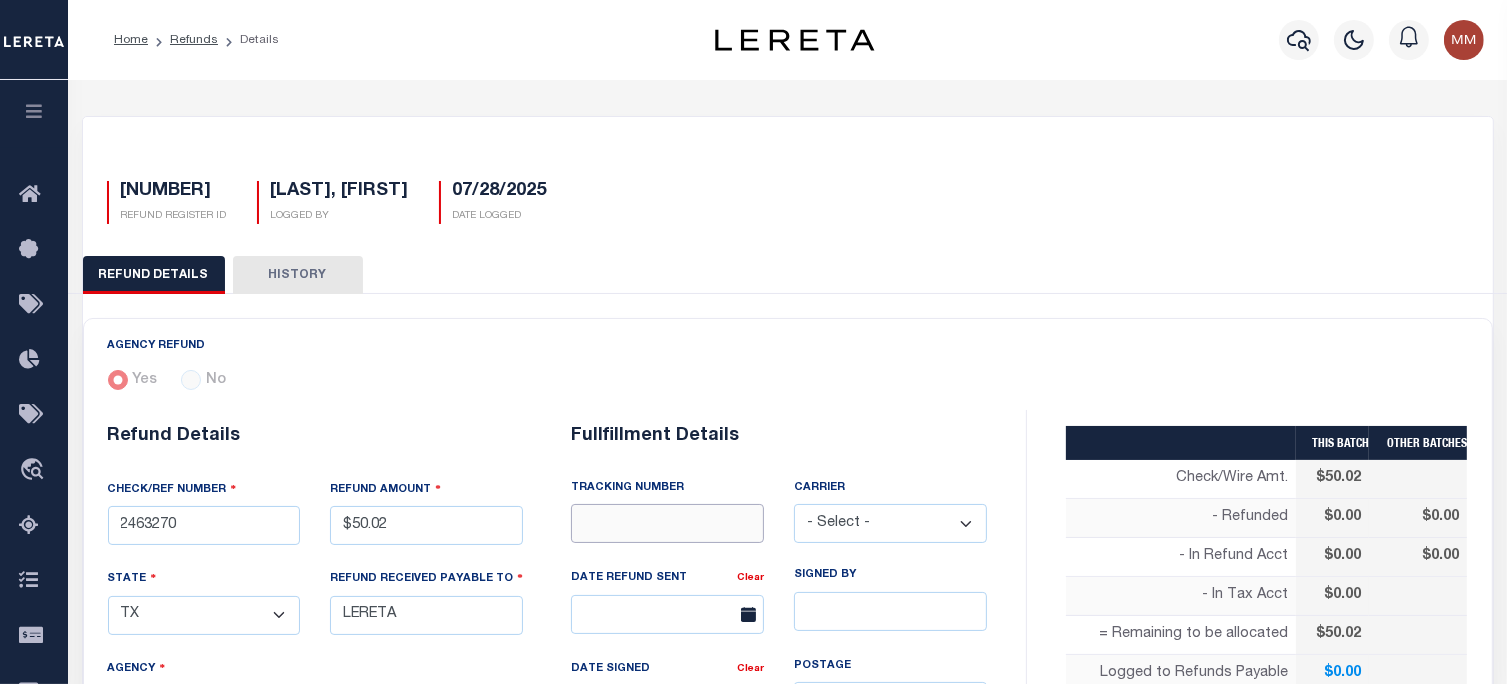 type on "WIRED FUNDS" 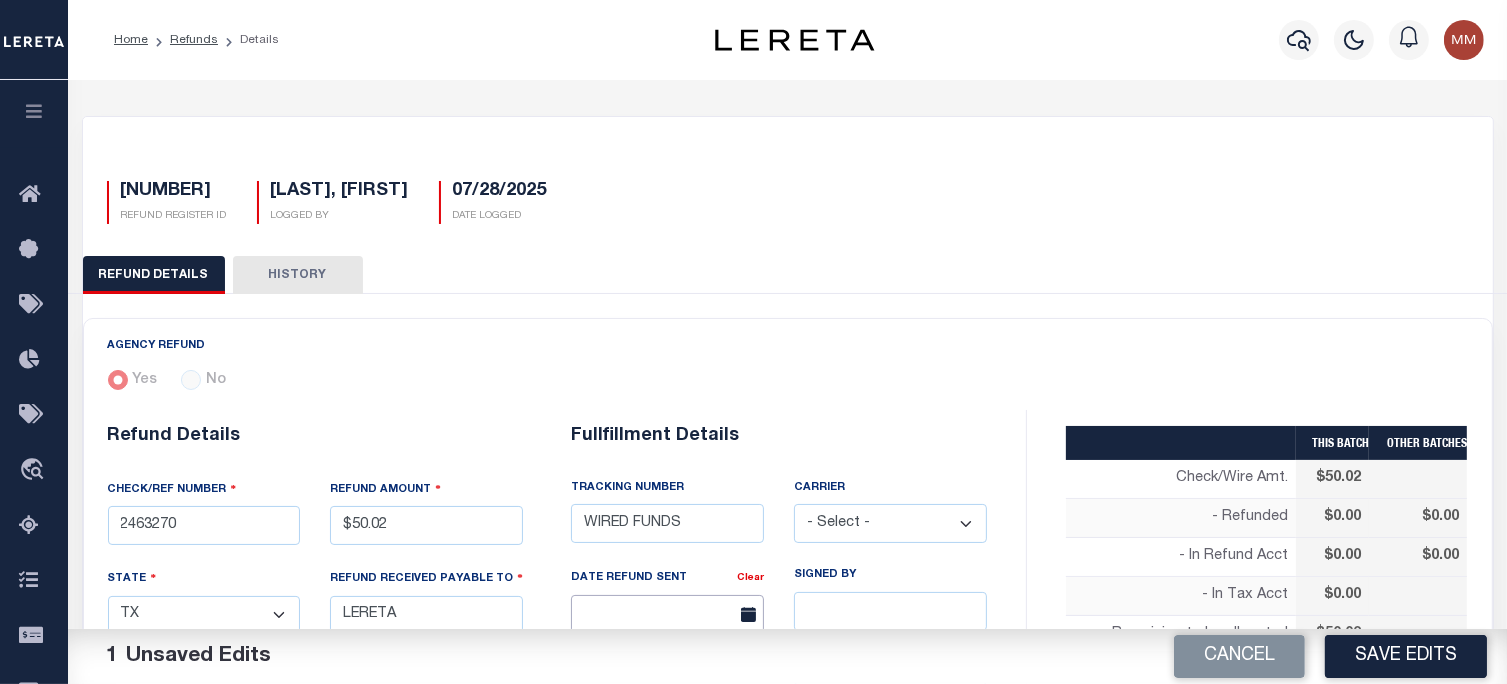 click at bounding box center [667, 614] 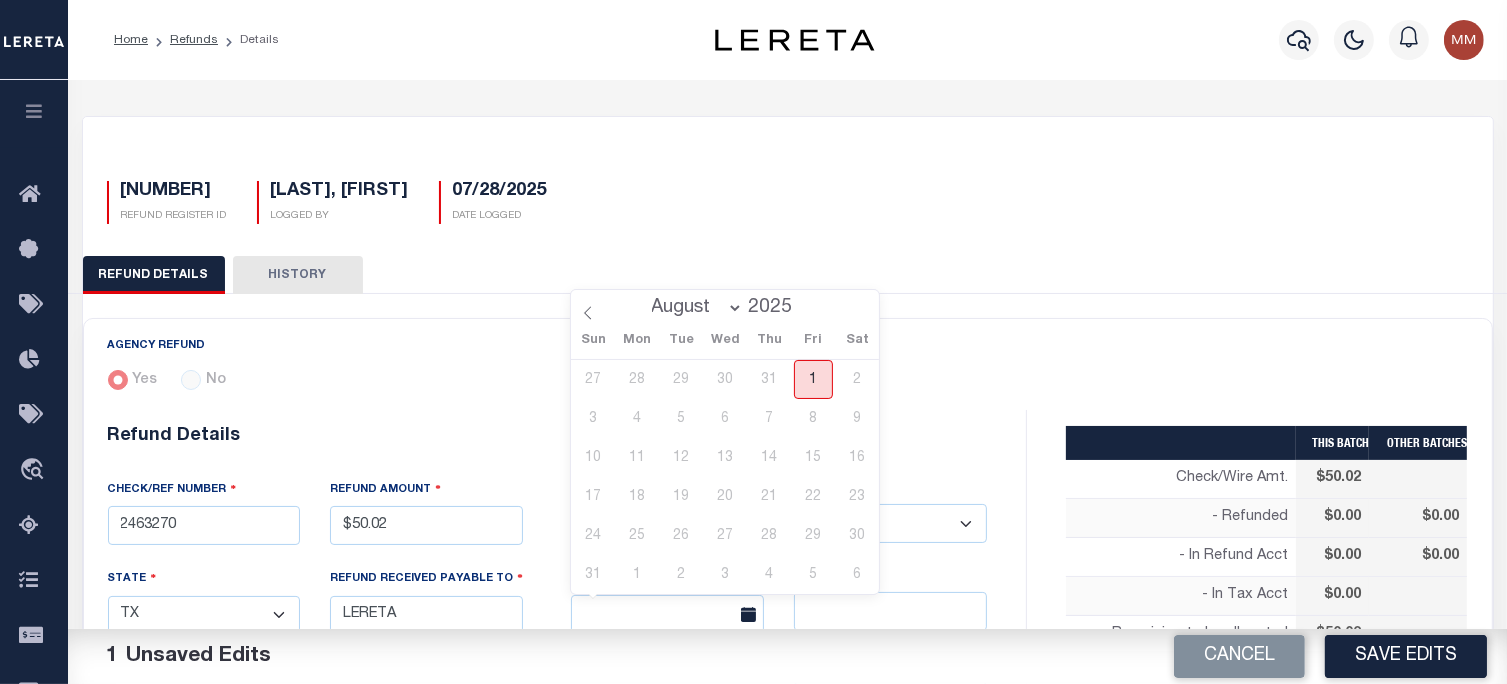 click on "1" at bounding box center (813, 379) 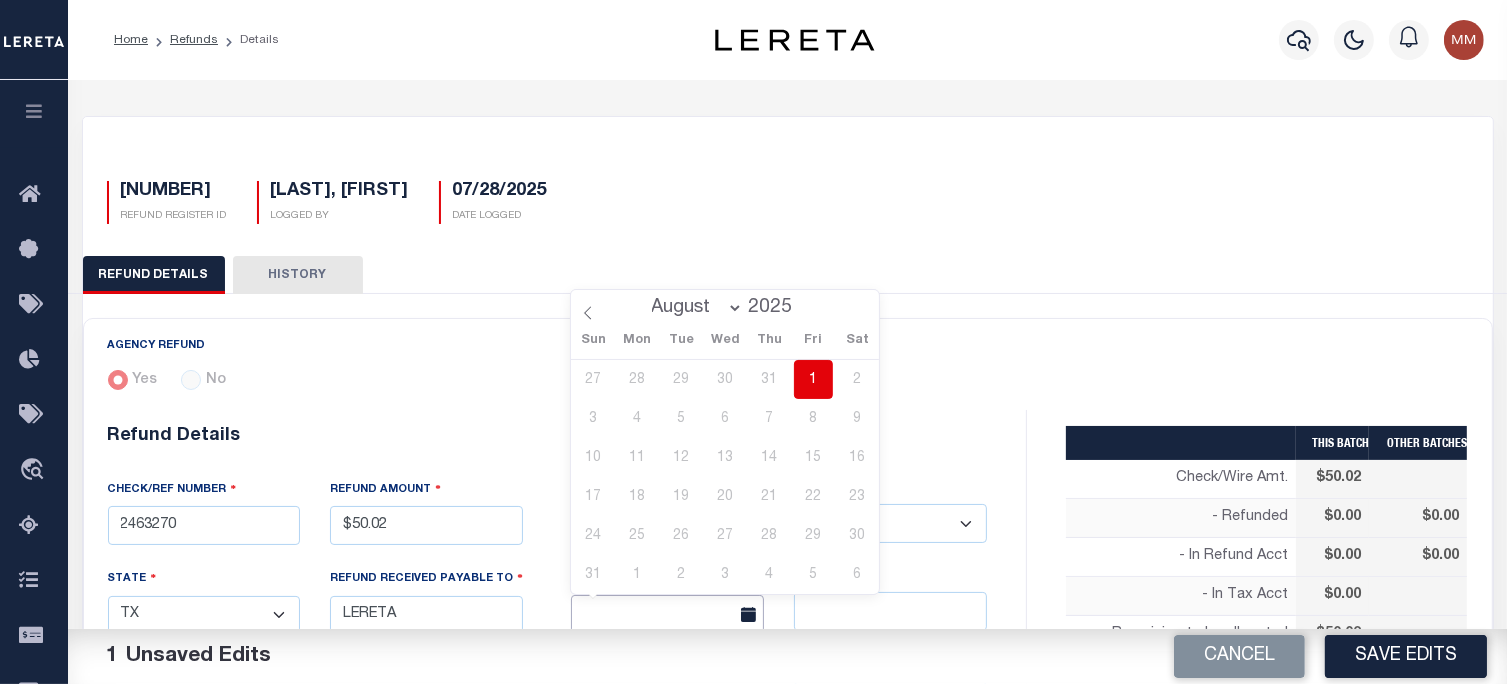 type on "08/01/2025" 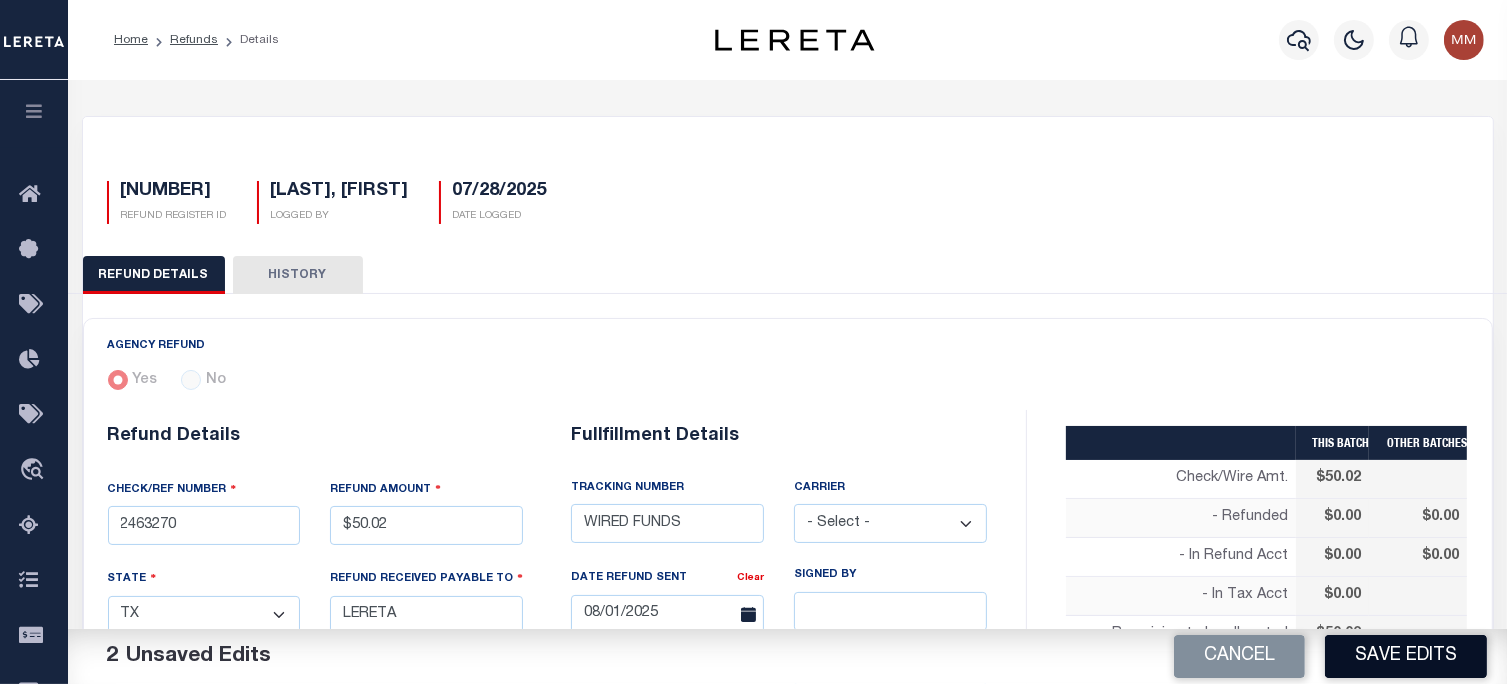 click on "Save Edits" at bounding box center [1406, 656] 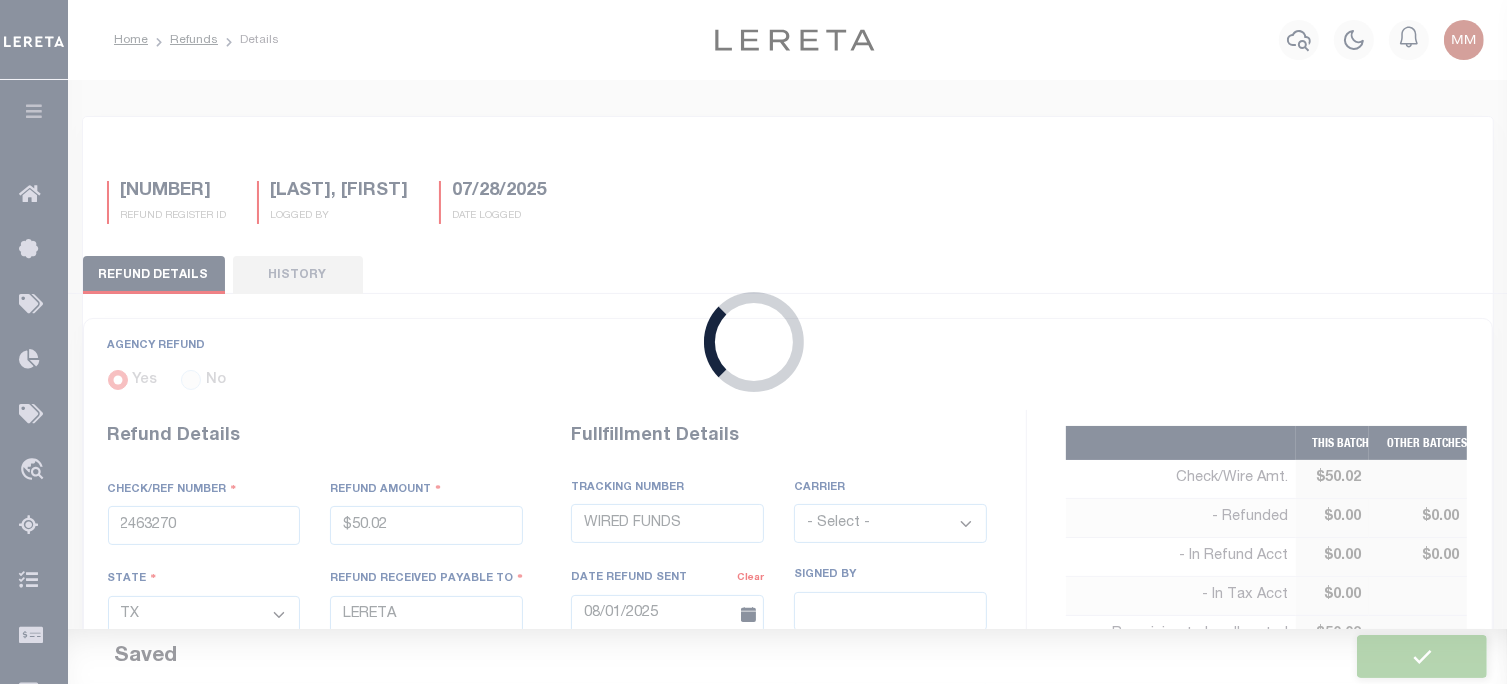 type on "$50.02" 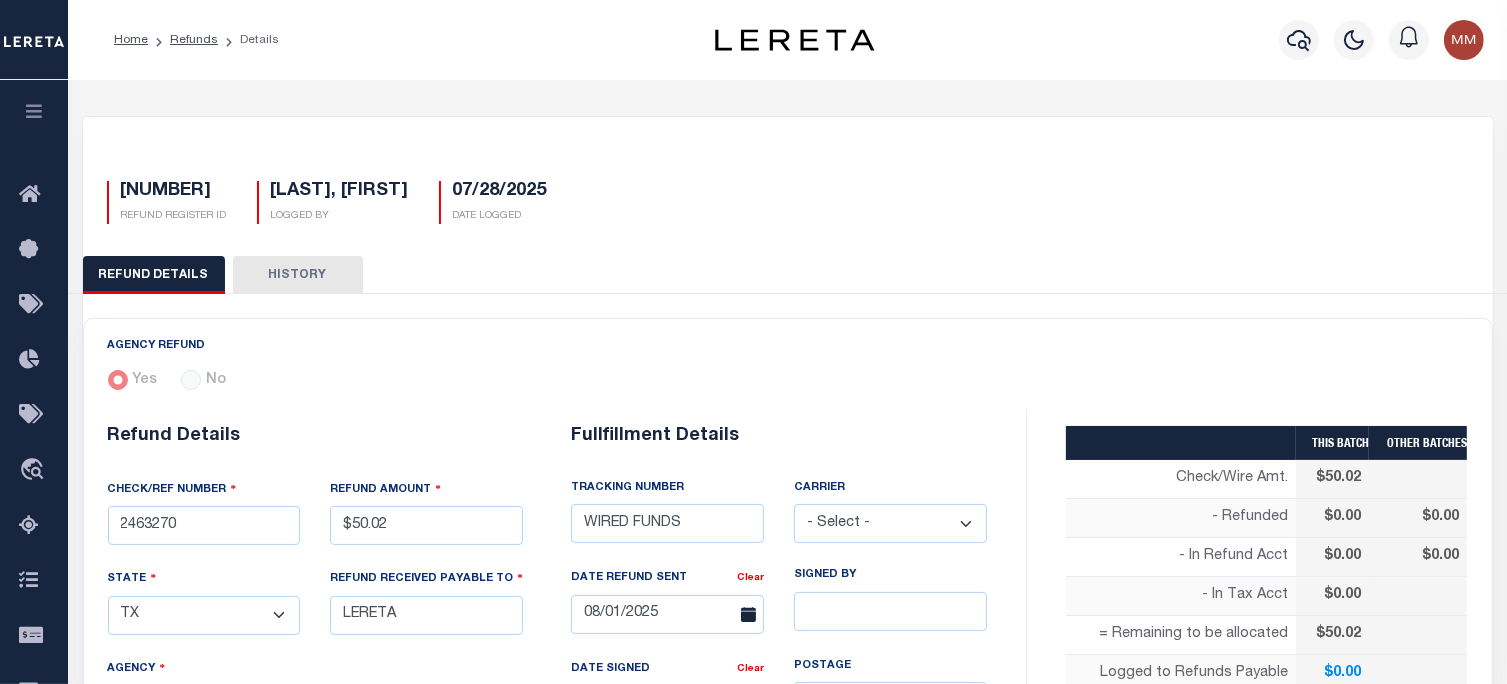 select on "50" 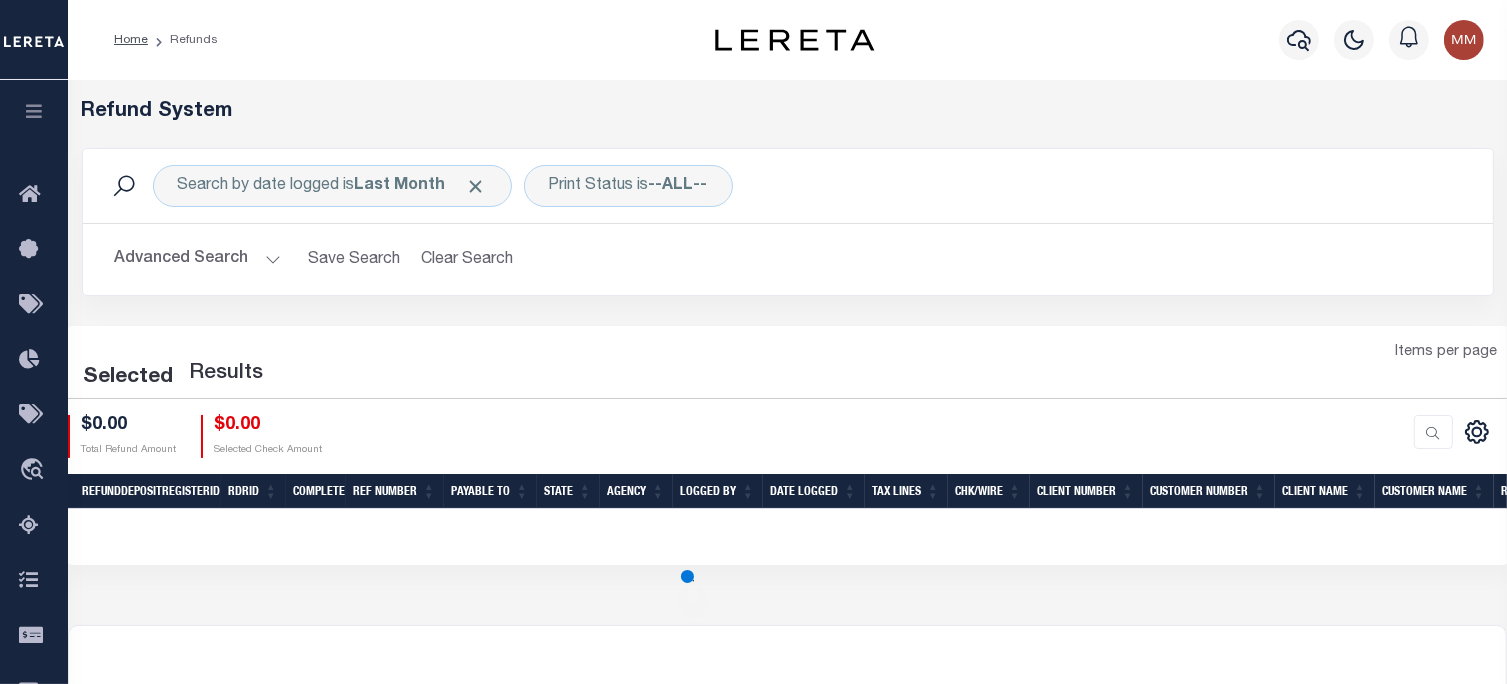 scroll, scrollTop: 101, scrollLeft: 0, axis: vertical 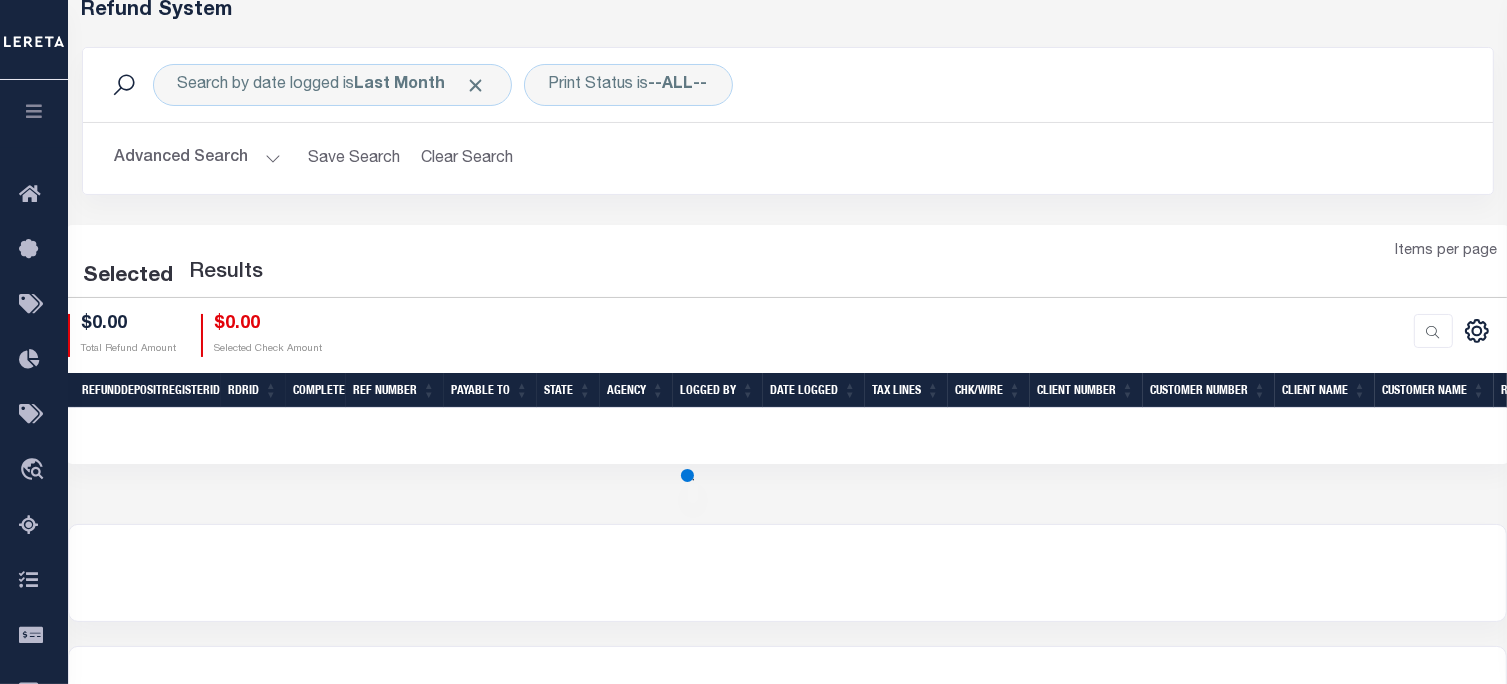 select on "50" 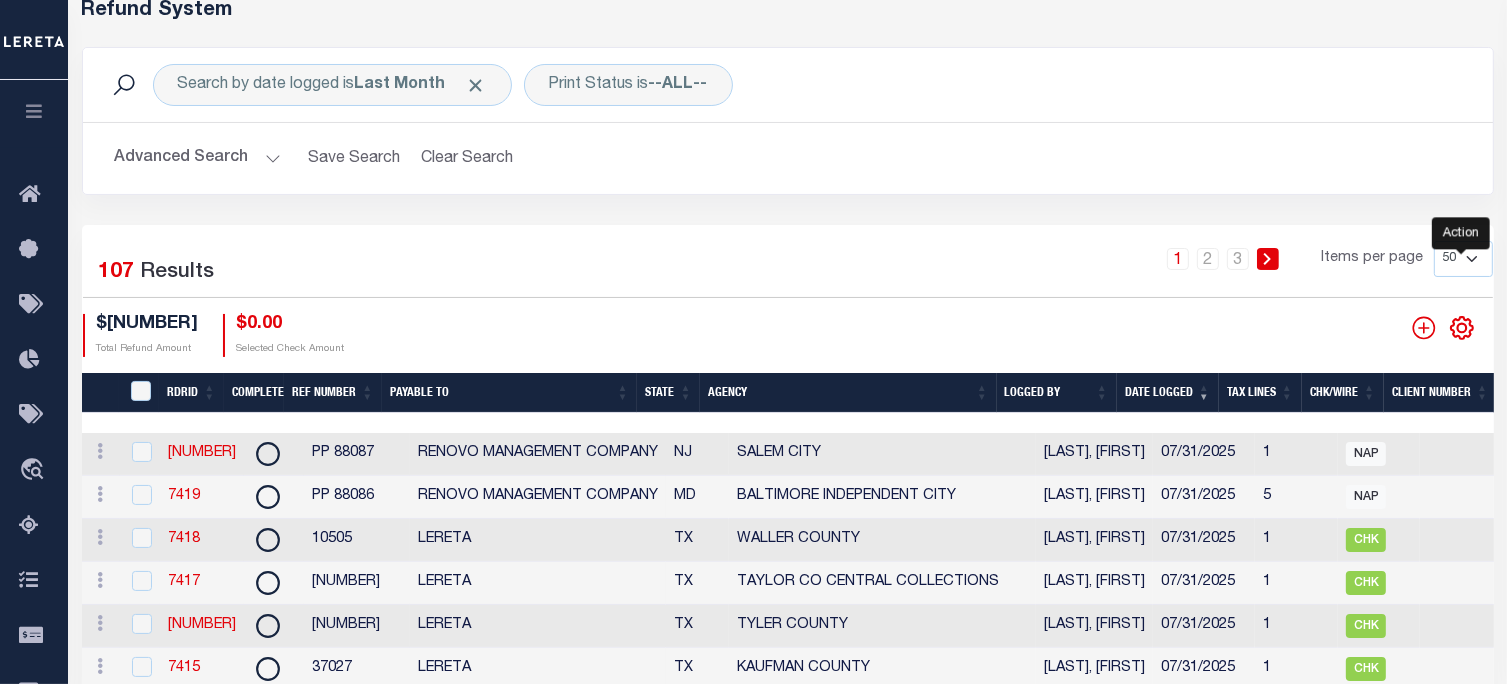click 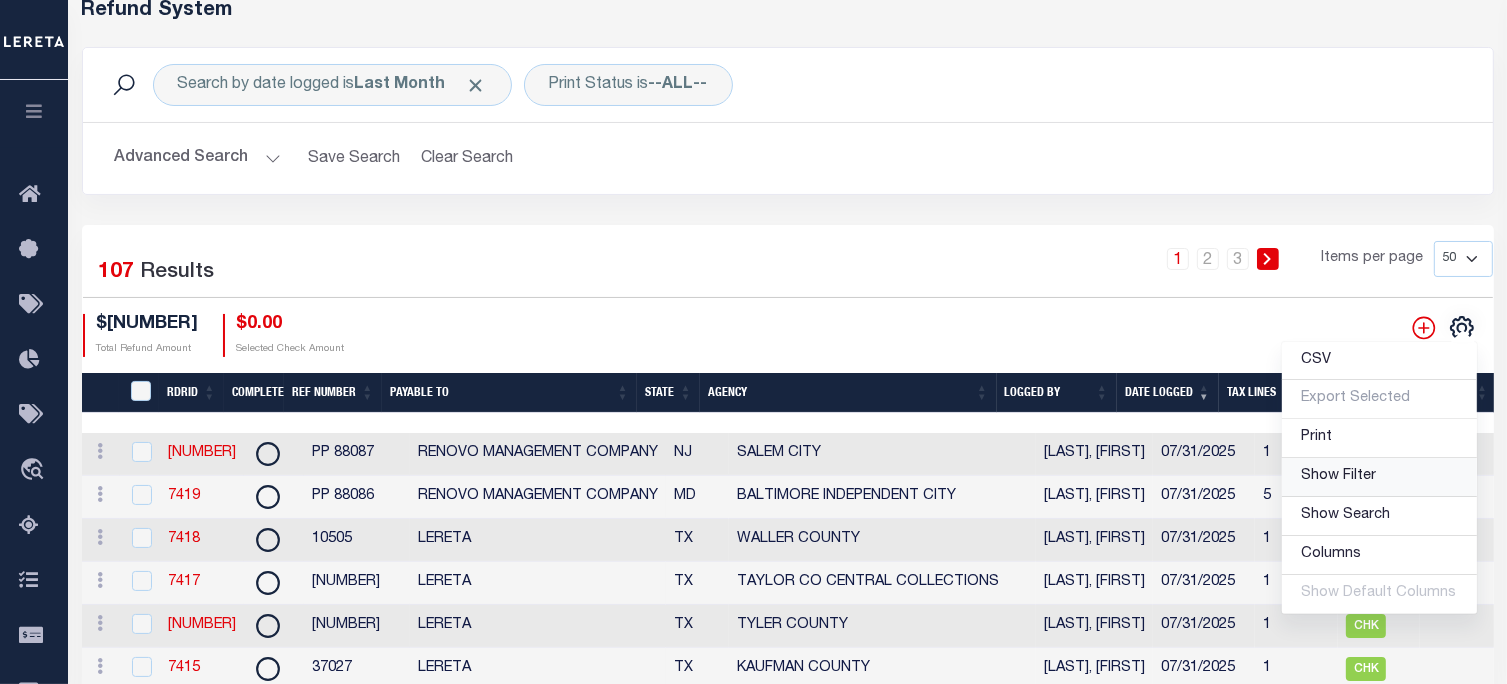 drag, startPoint x: 1370, startPoint y: 480, endPoint x: 569, endPoint y: 446, distance: 801.72125 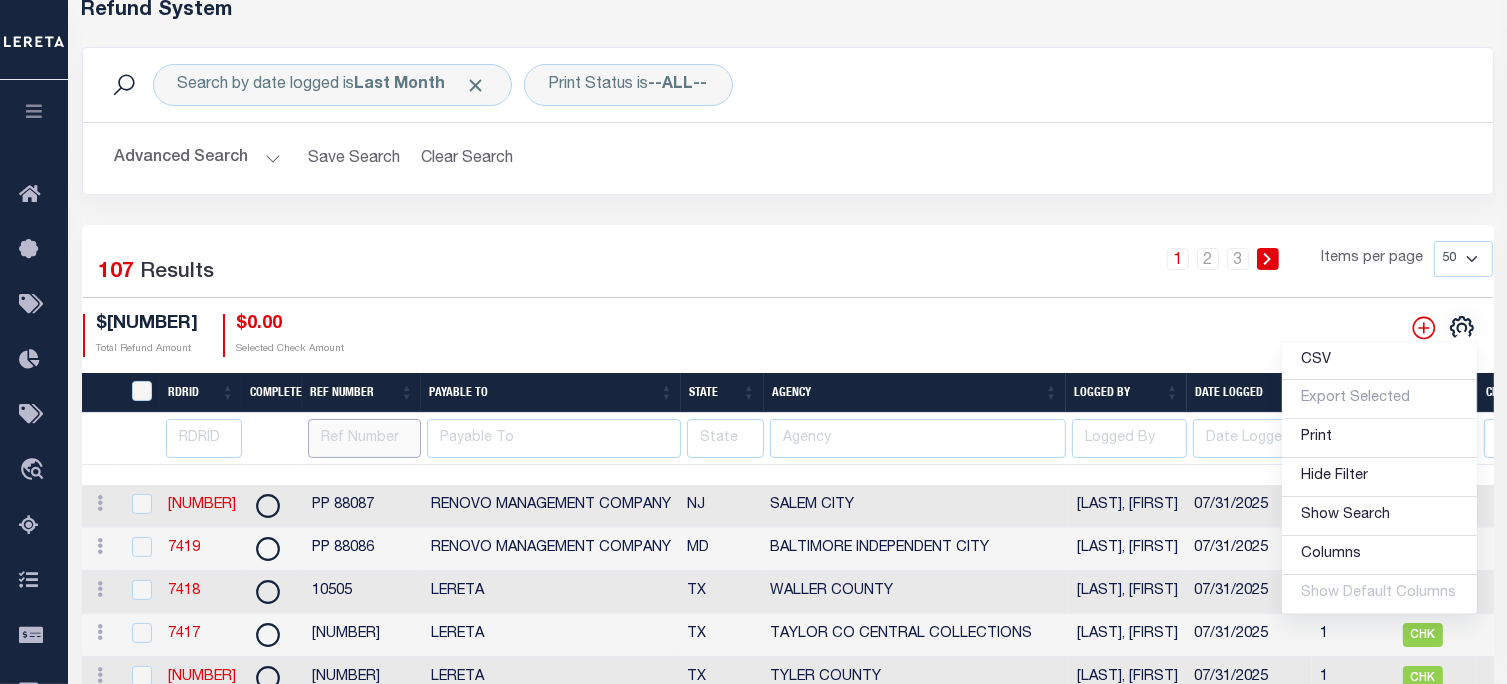 click at bounding box center (364, 438) 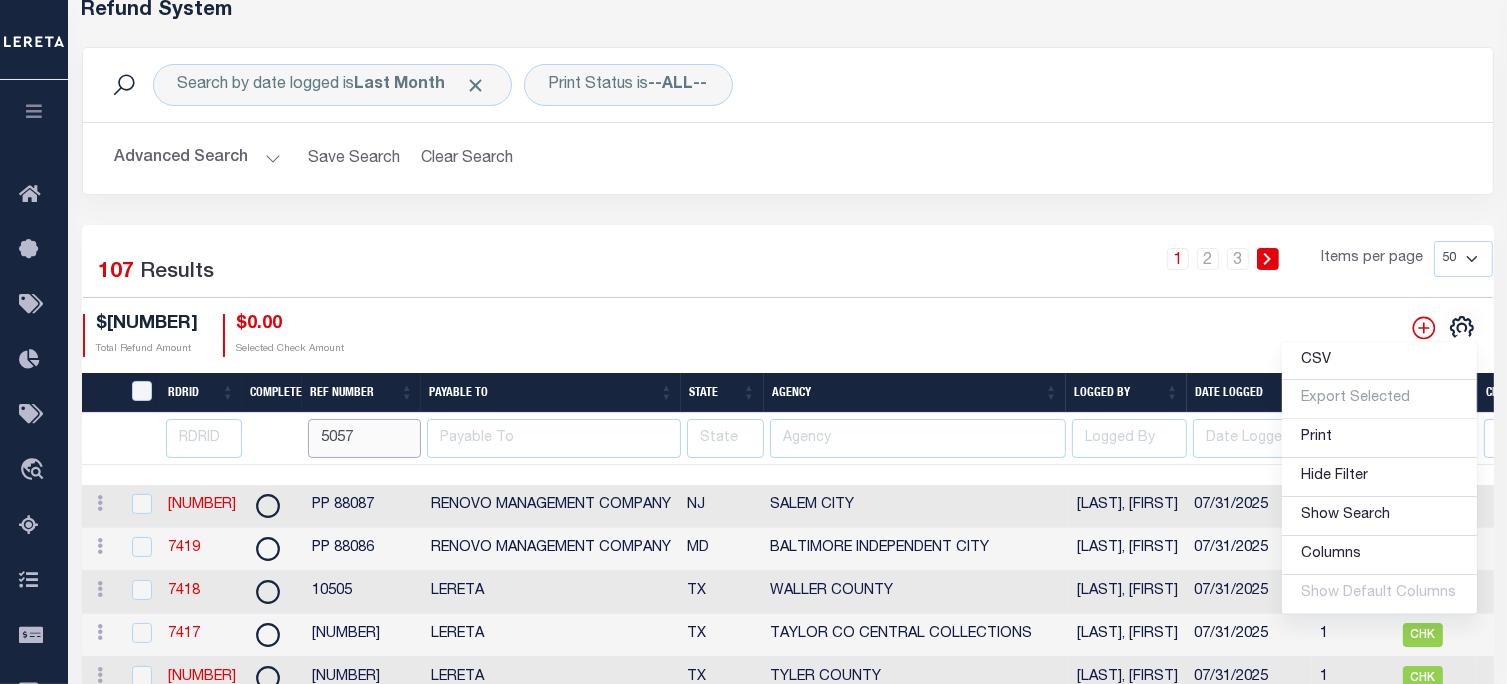 type on "5057" 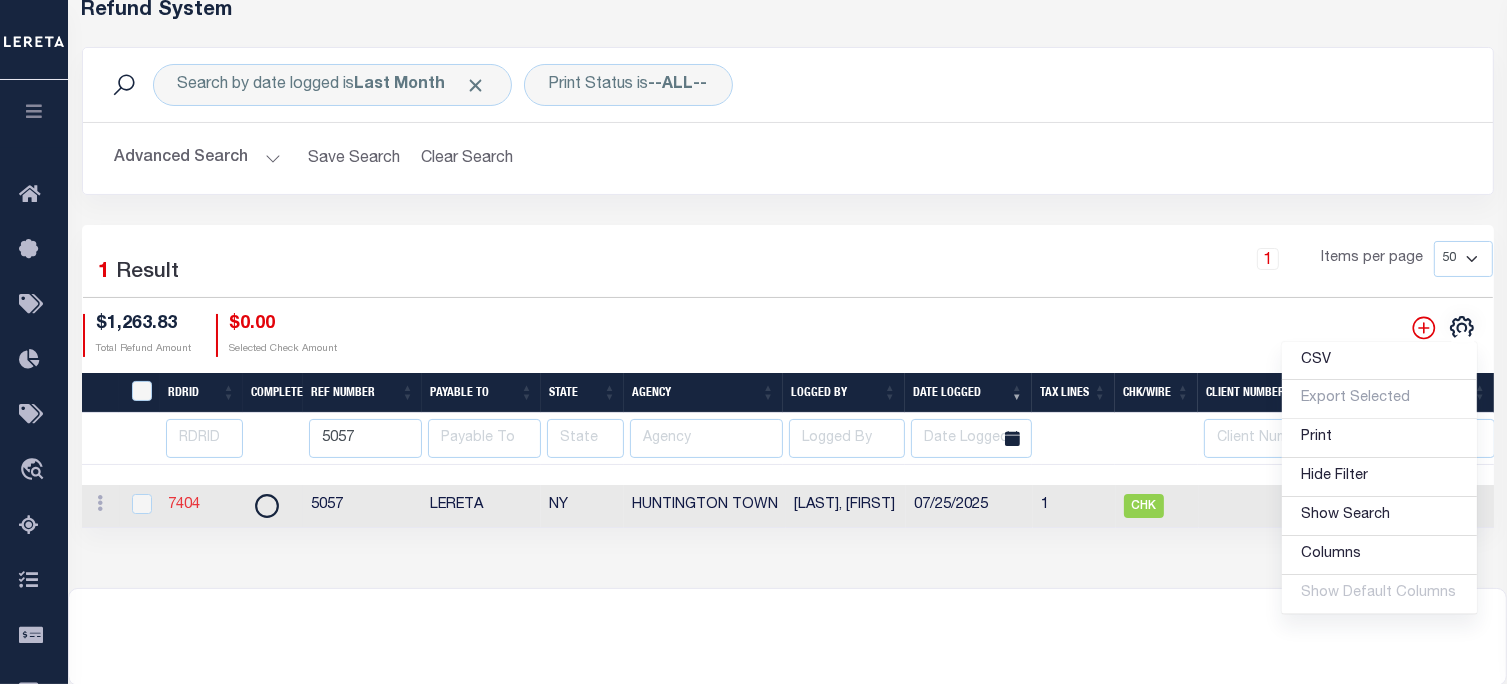 click on "7404" at bounding box center [184, 505] 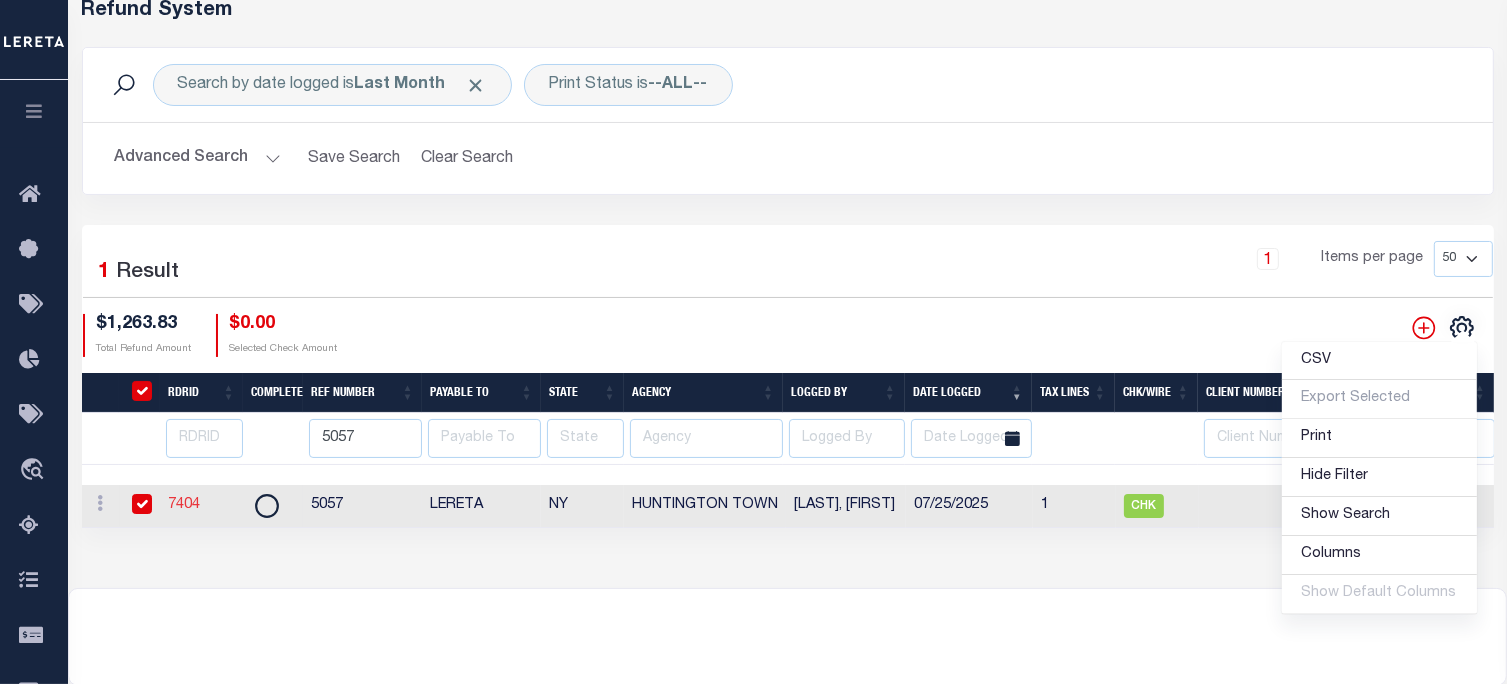 checkbox on "true" 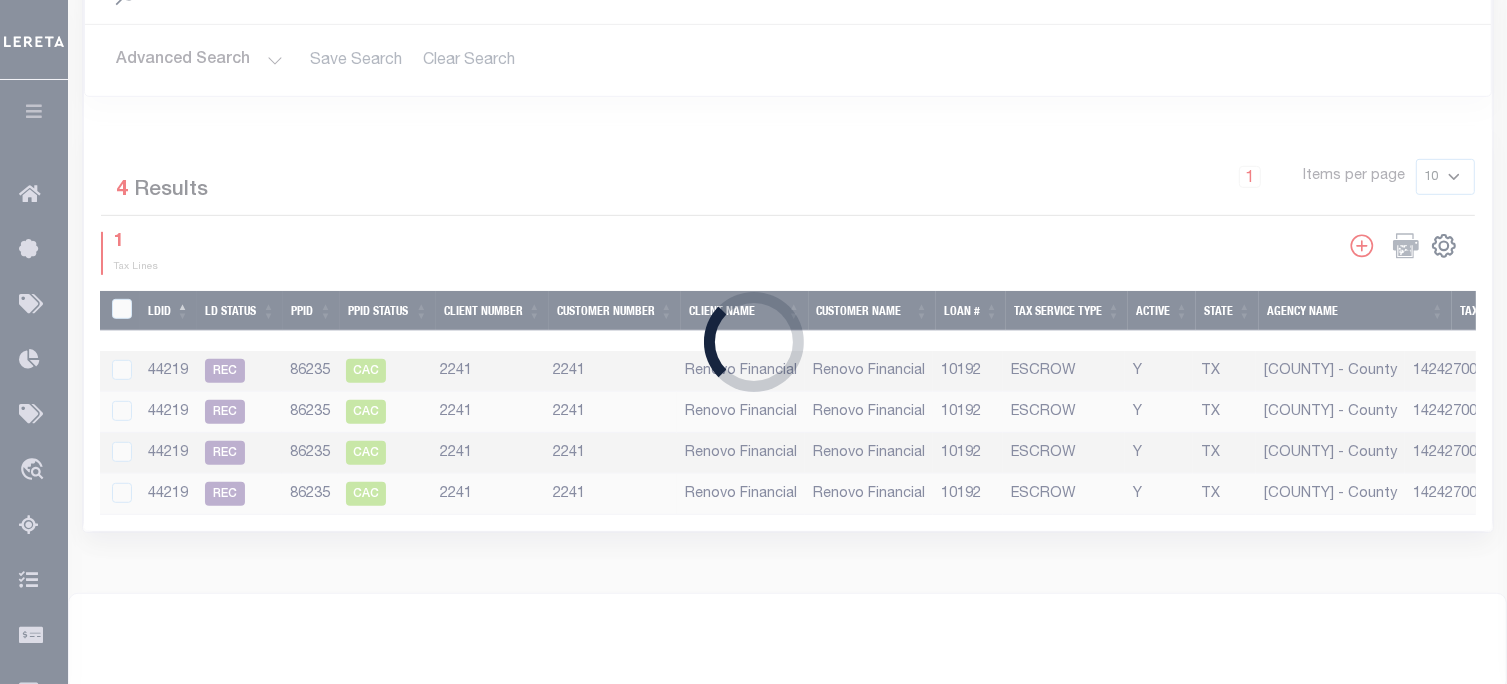 type on "5057" 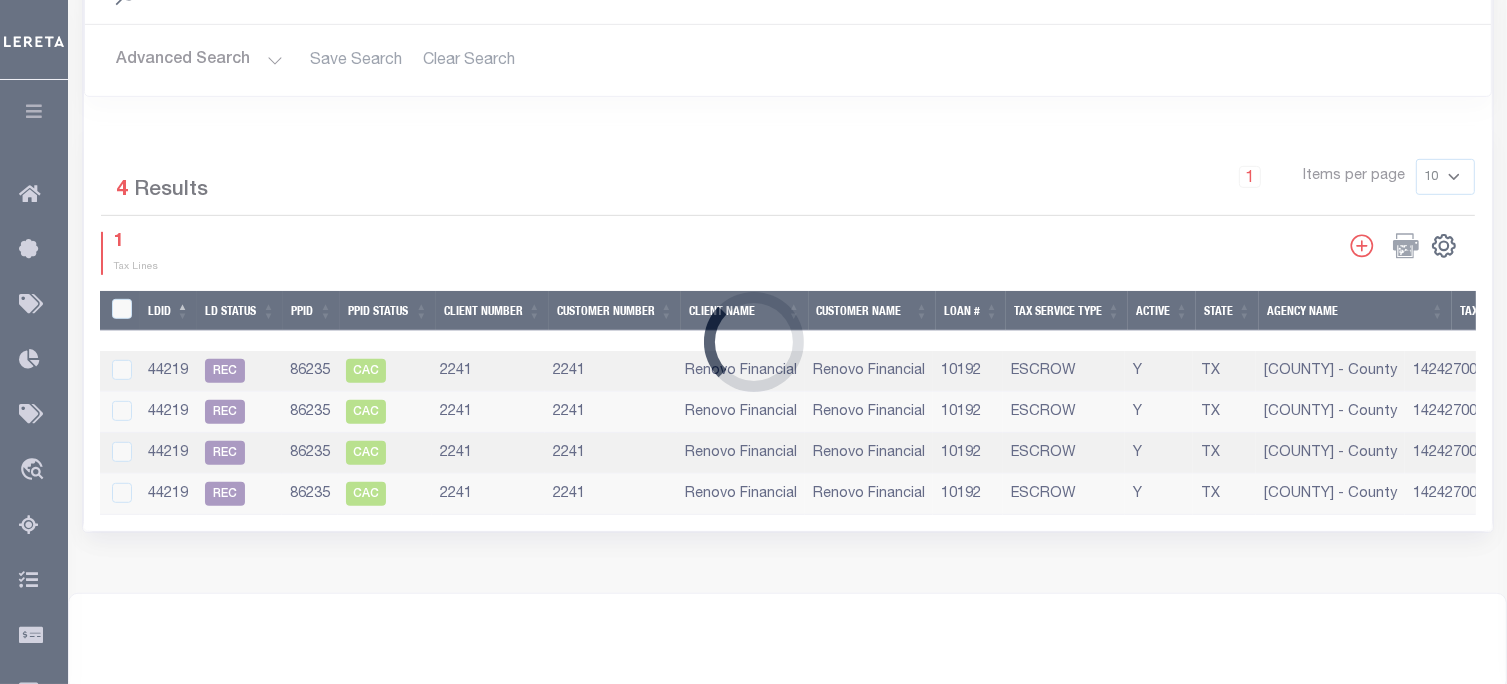 scroll, scrollTop: 568, scrollLeft: 0, axis: vertical 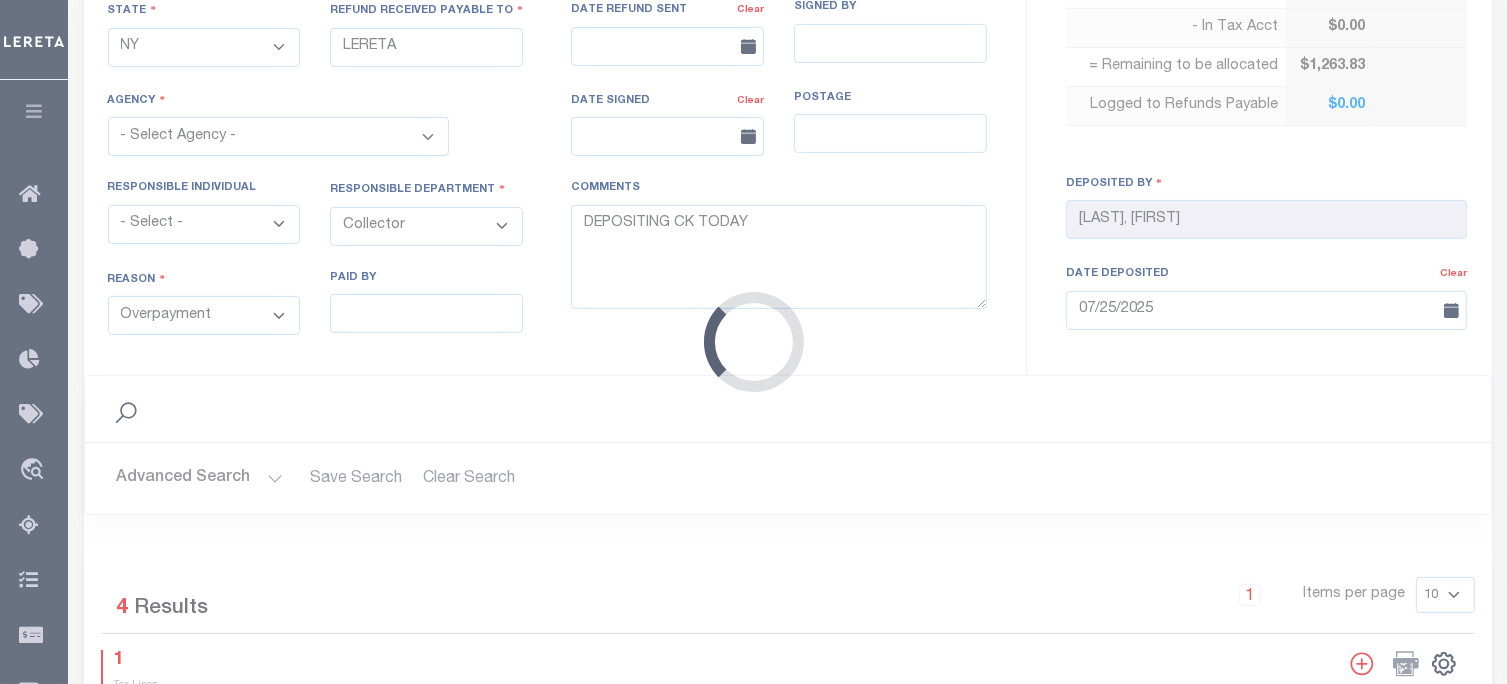 select on "[NUMBER]" 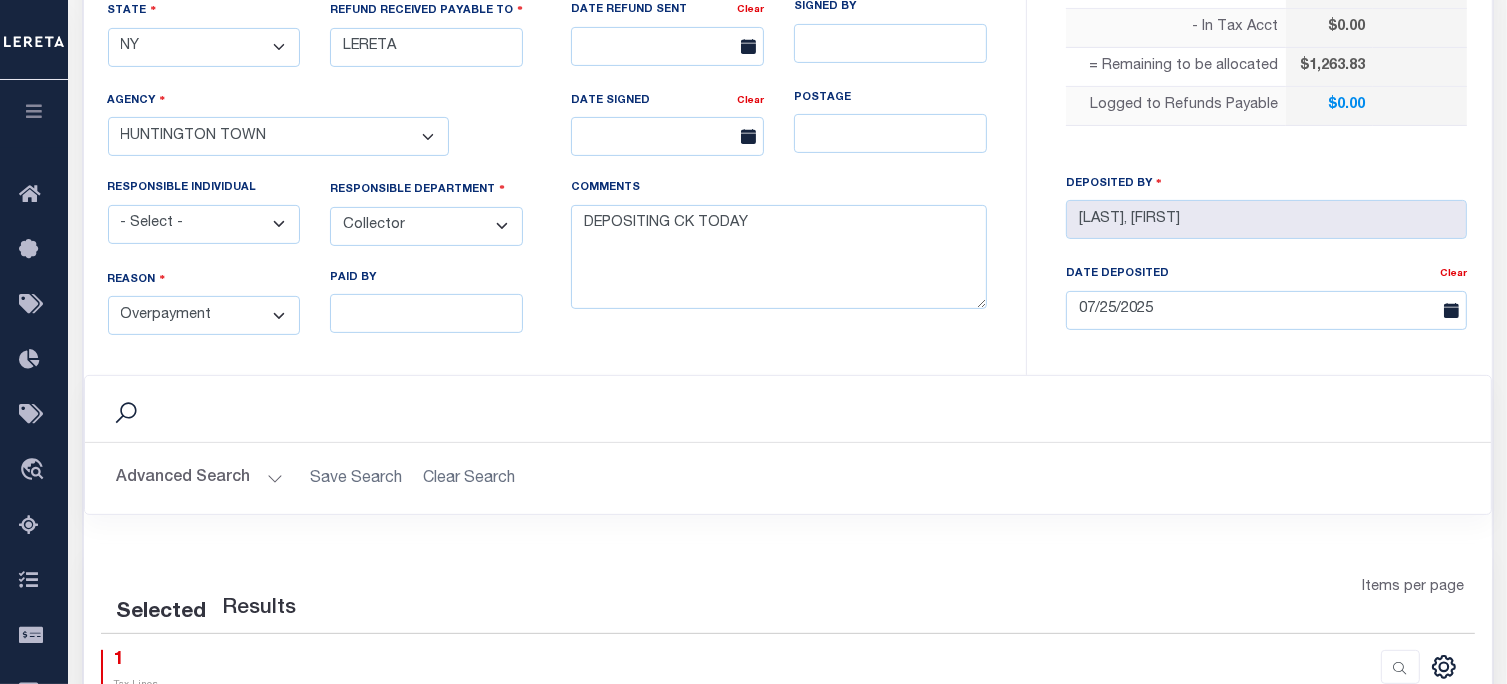 scroll, scrollTop: 0, scrollLeft: 0, axis: both 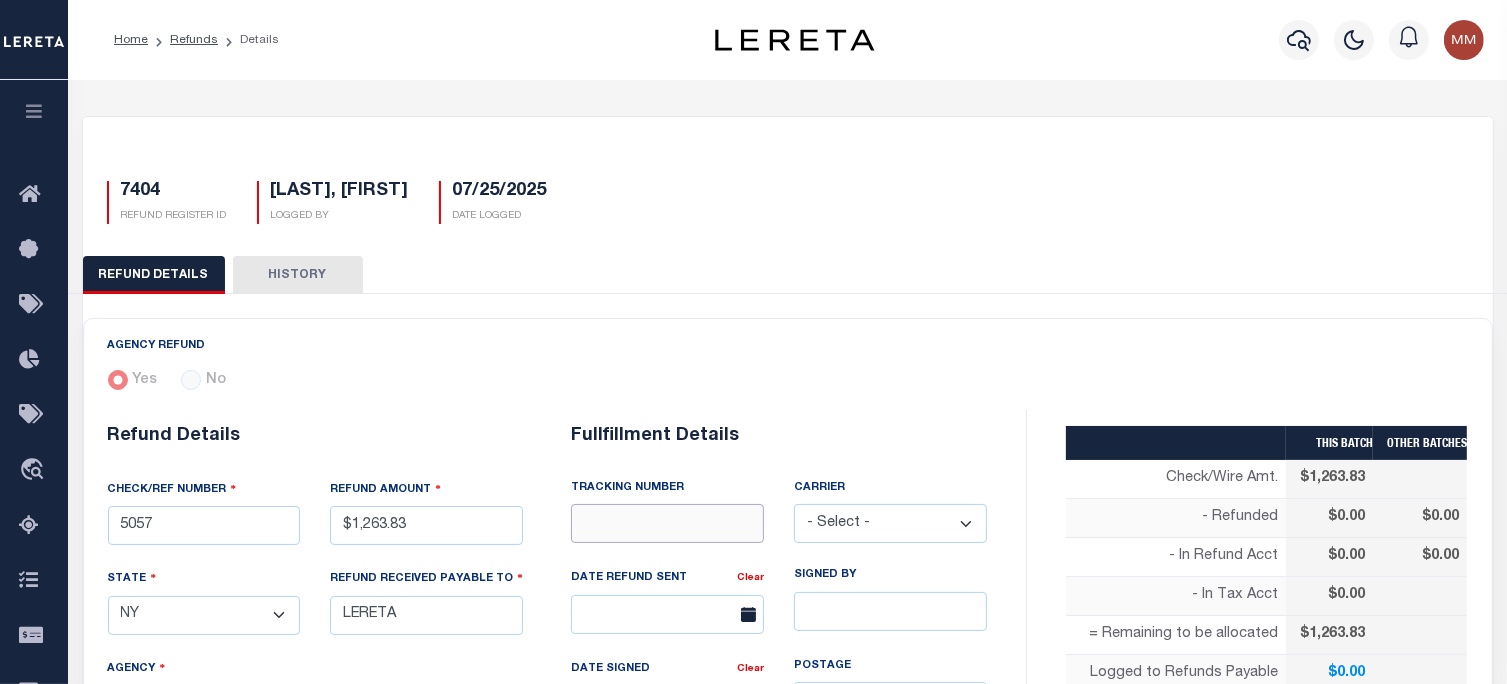 click at bounding box center [667, 523] 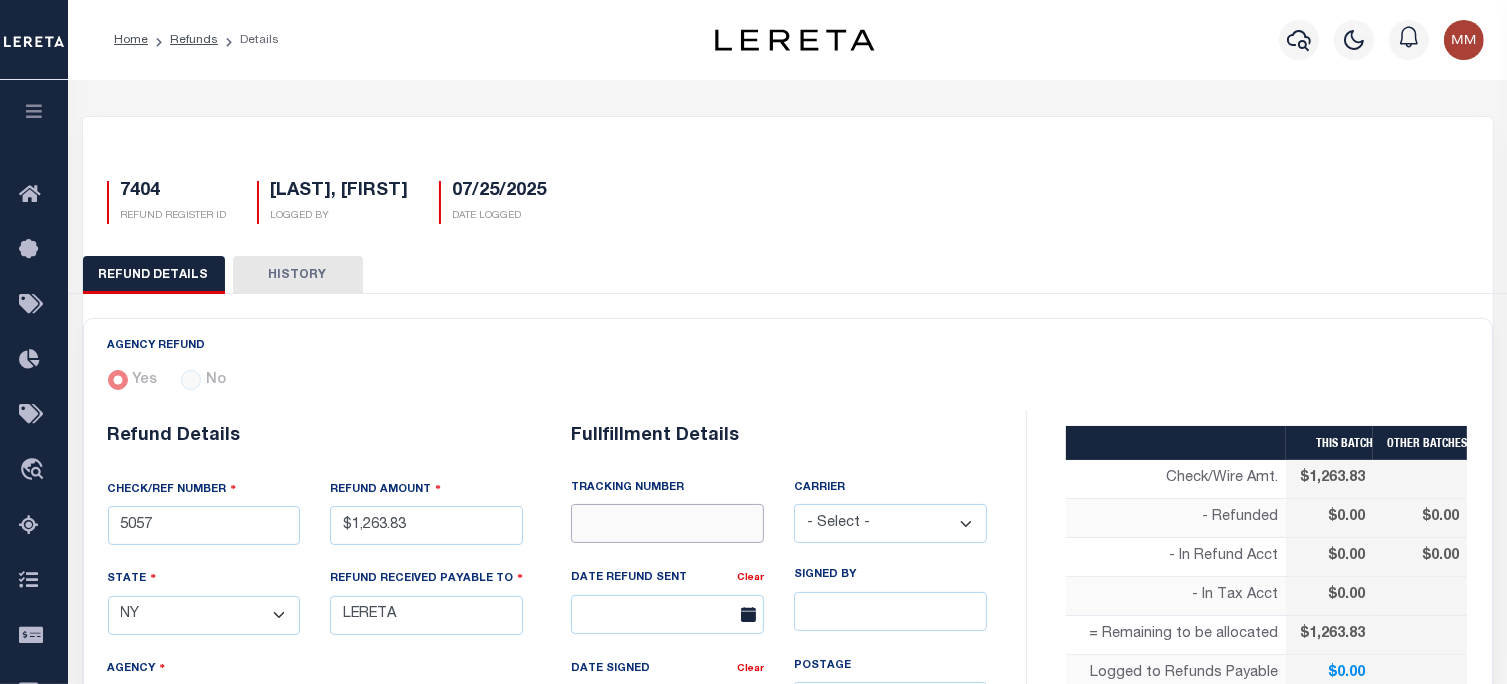 type on "WIRED FUNDS" 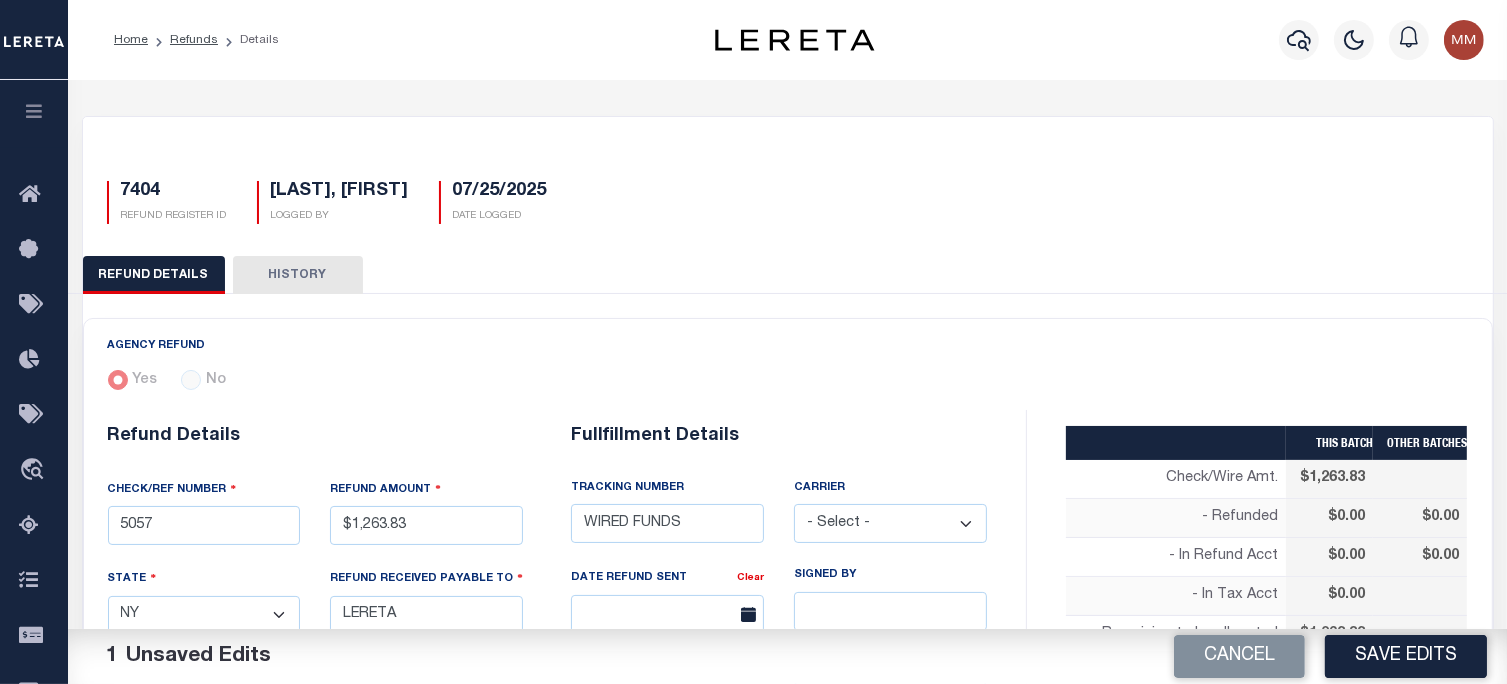 click on "- Select -
Fedex
USPS" at bounding box center [890, 523] 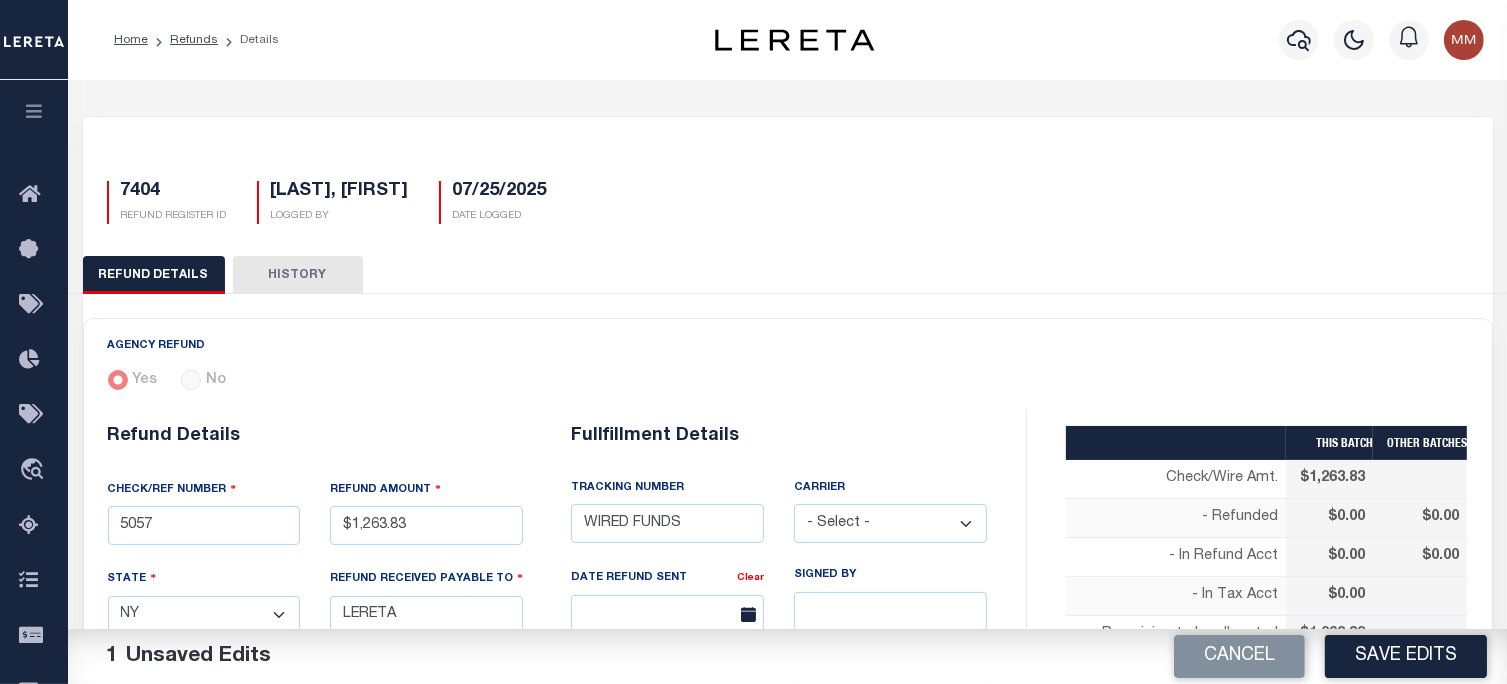 select on "FDX" 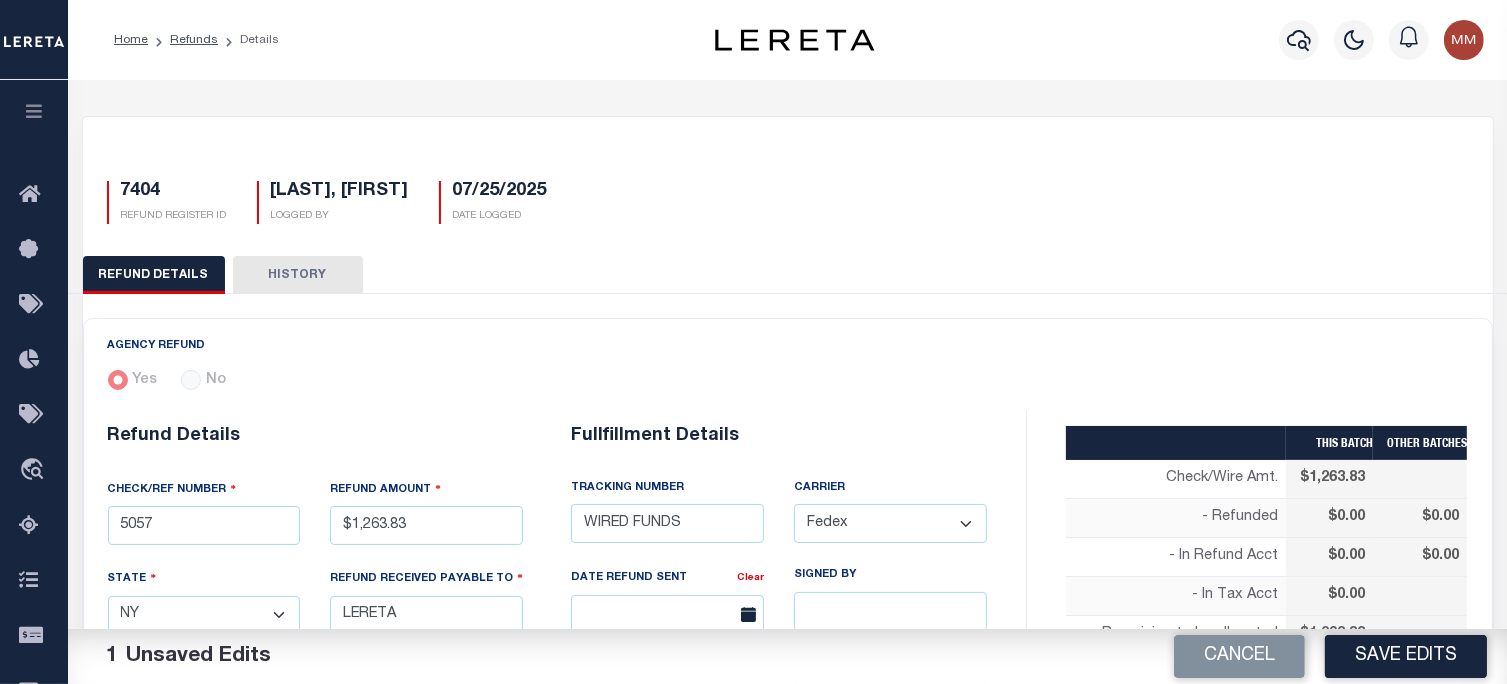 click on "- Select -
Fedex
USPS" at bounding box center (890, 523) 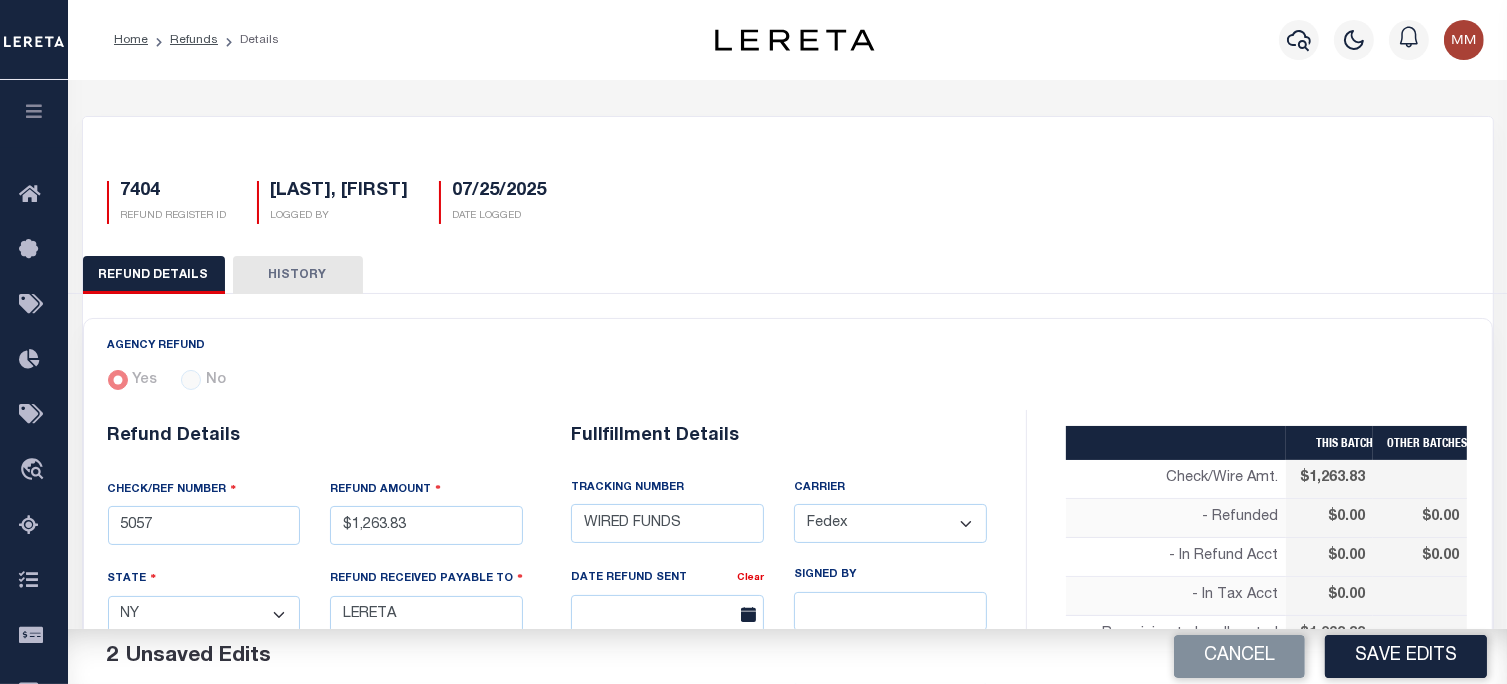 click on "- Select -
Fedex
USPS" at bounding box center (890, 523) 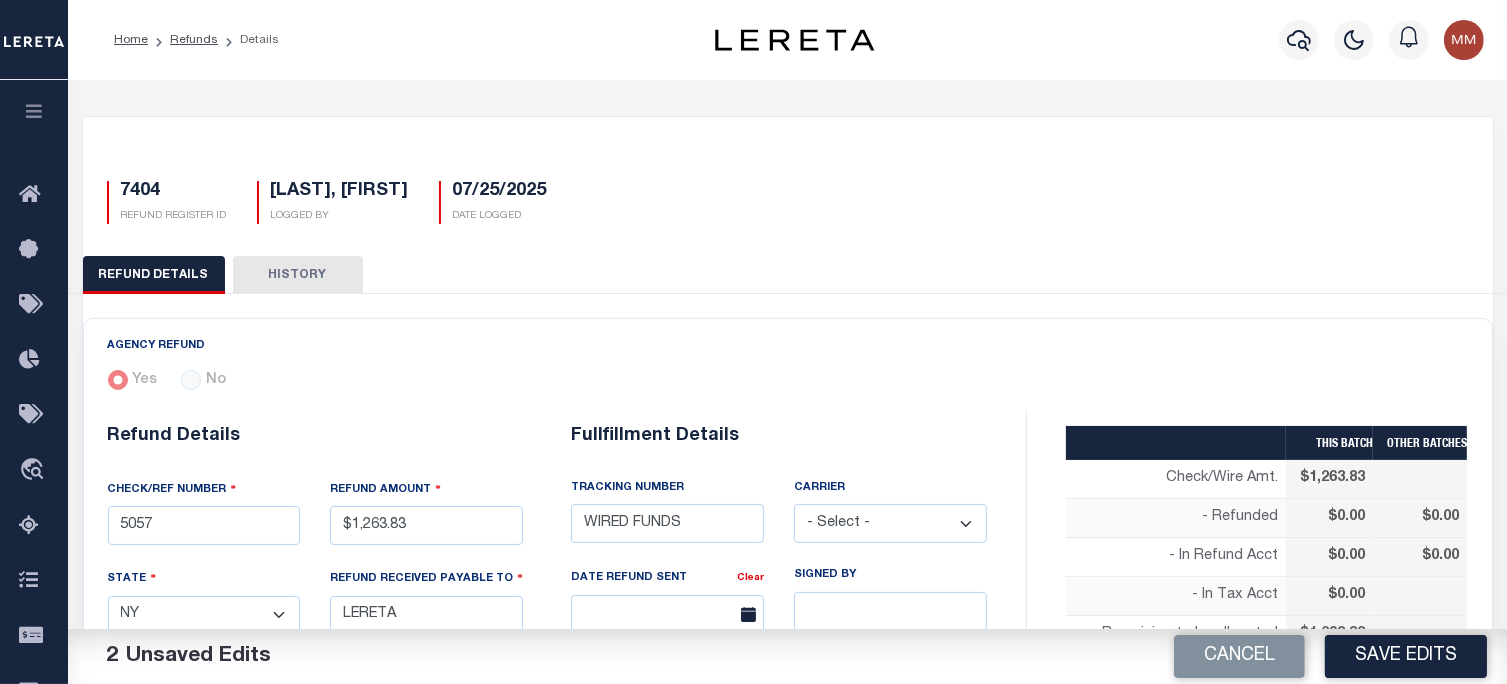 click on "- Select -
Fedex
USPS" at bounding box center (890, 523) 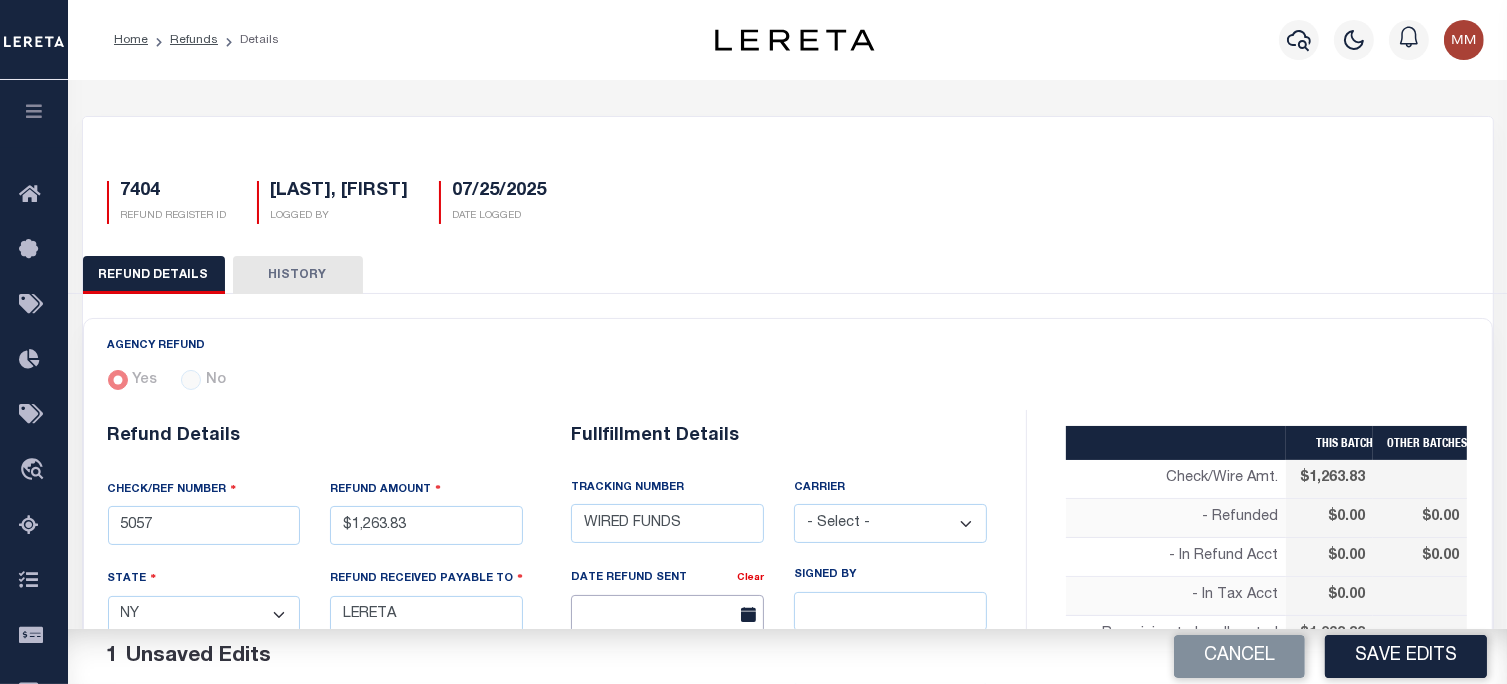 click at bounding box center (667, 614) 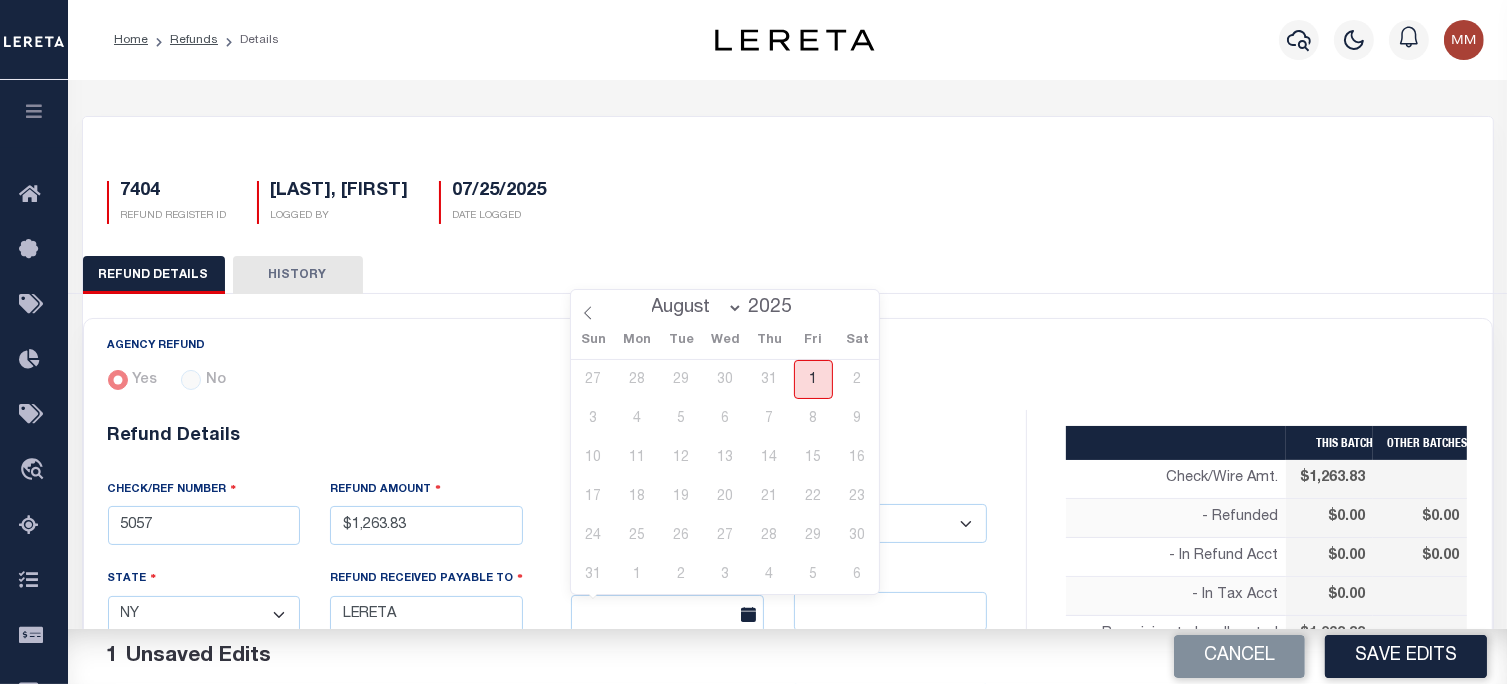 click on "1" at bounding box center (813, 379) 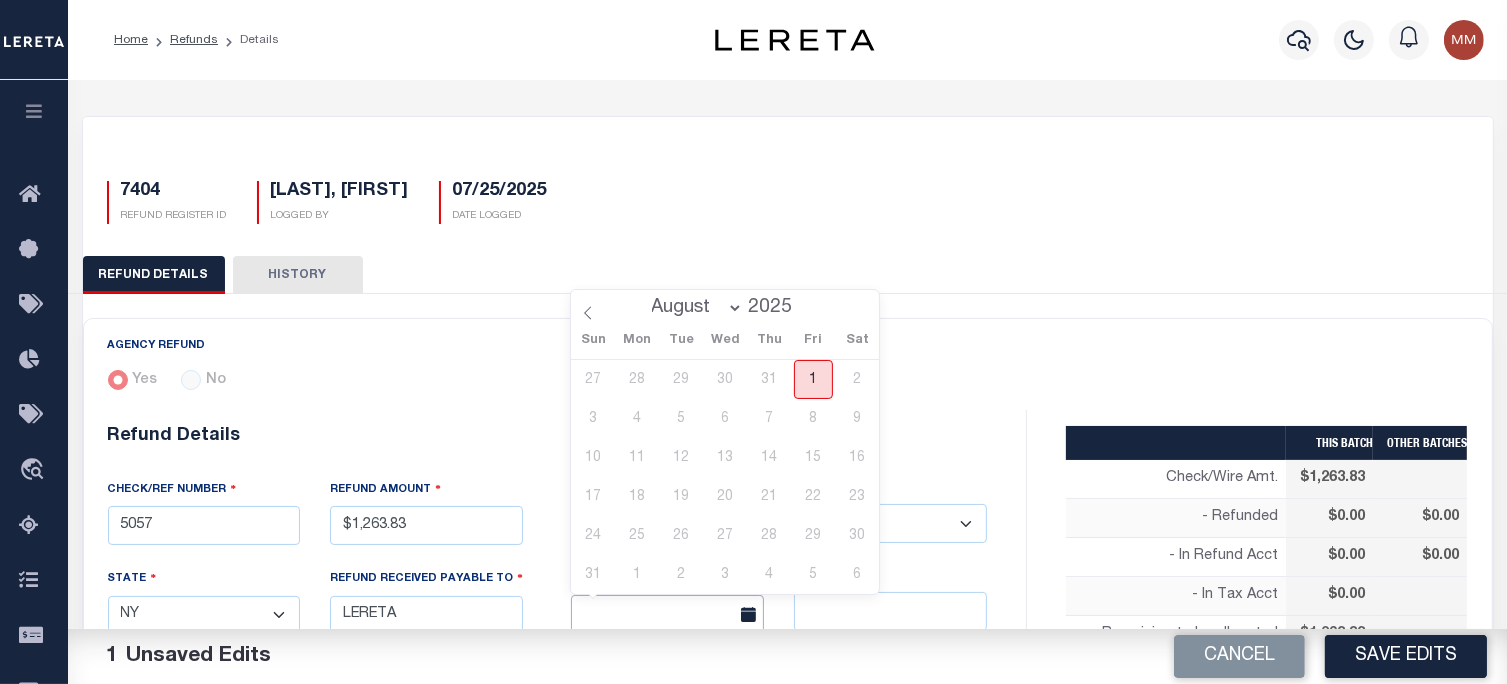 type on "08/01/2025" 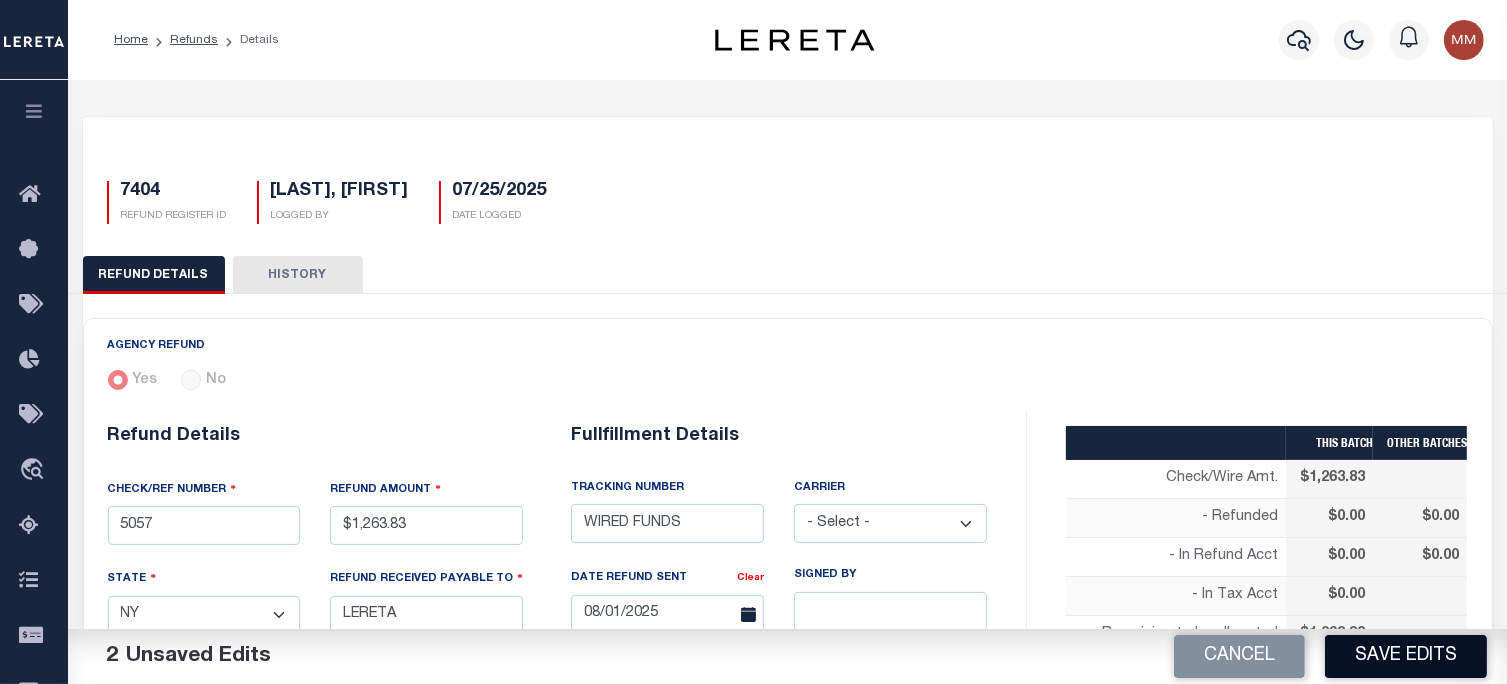 click on "Save Edits" at bounding box center [1406, 656] 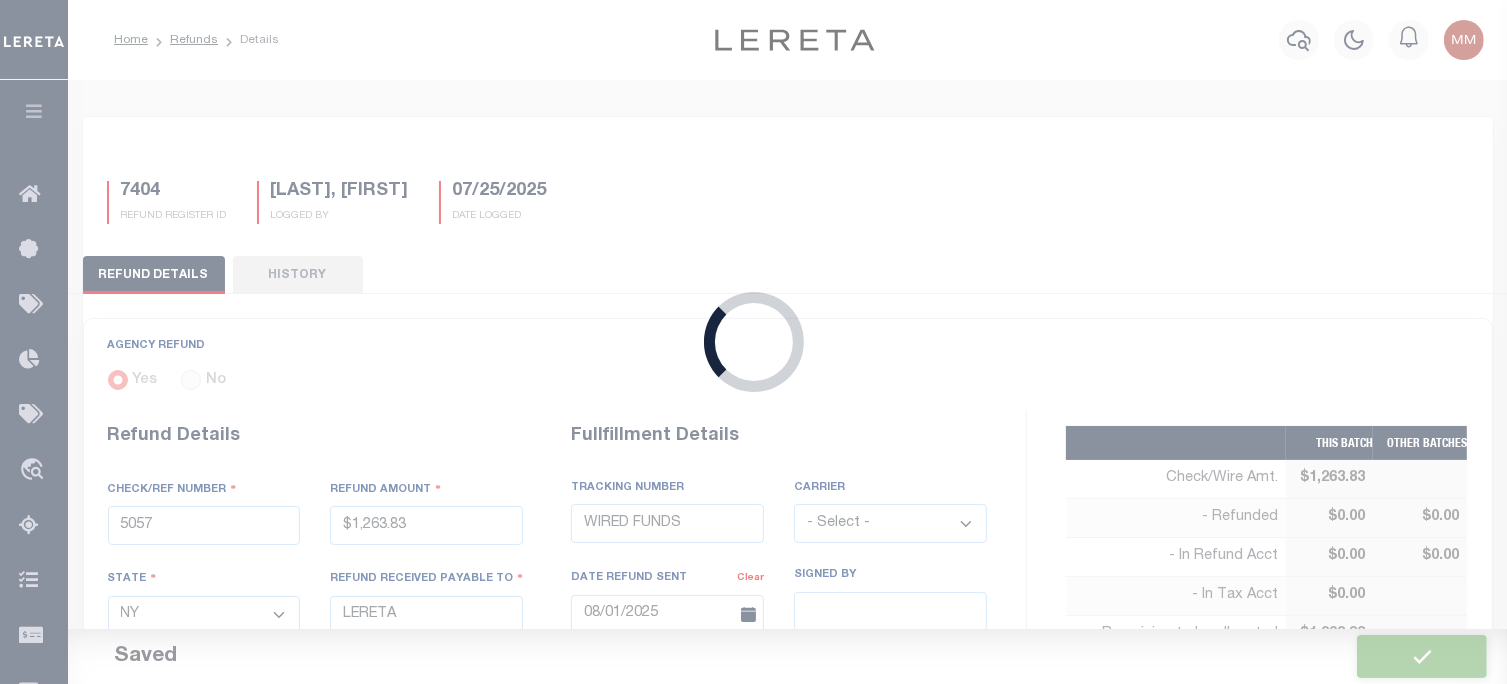 type on "$1,263.83" 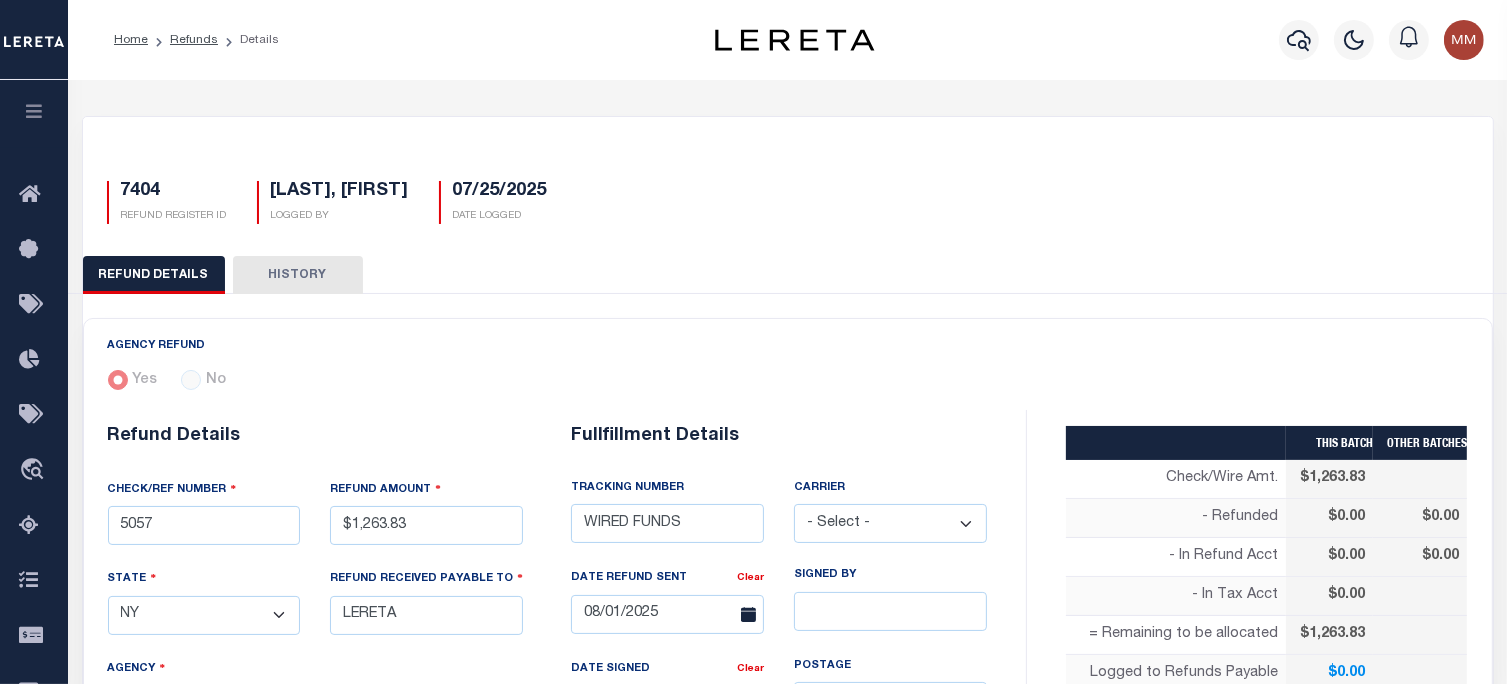 select on "50" 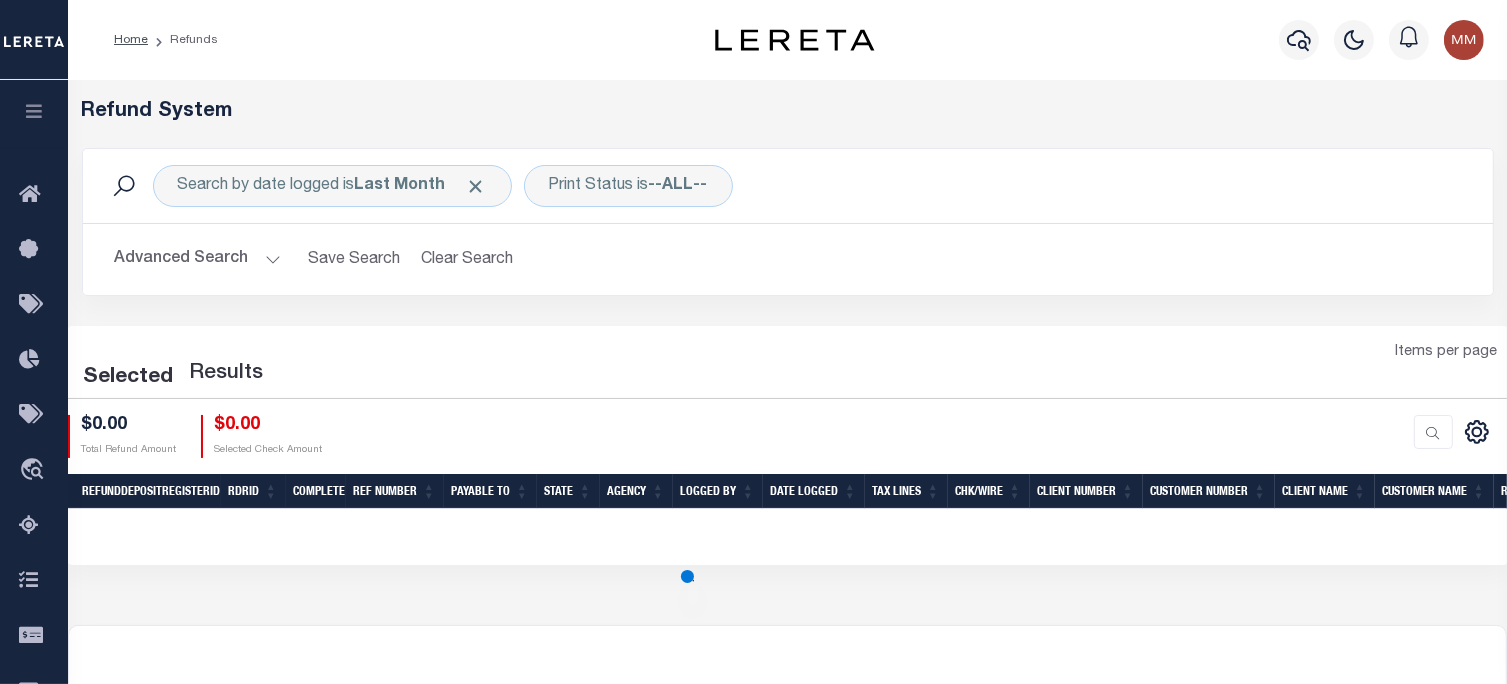 scroll, scrollTop: 101, scrollLeft: 0, axis: vertical 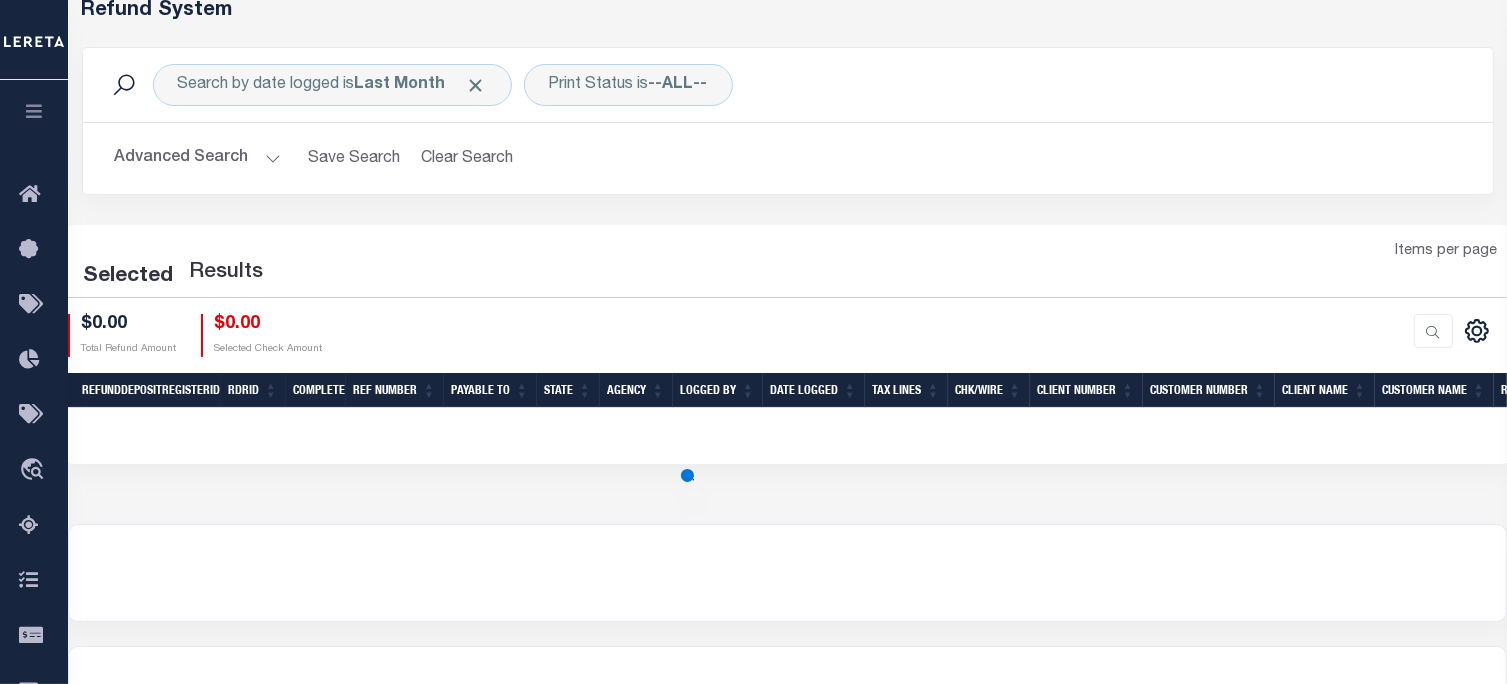 select on "50" 